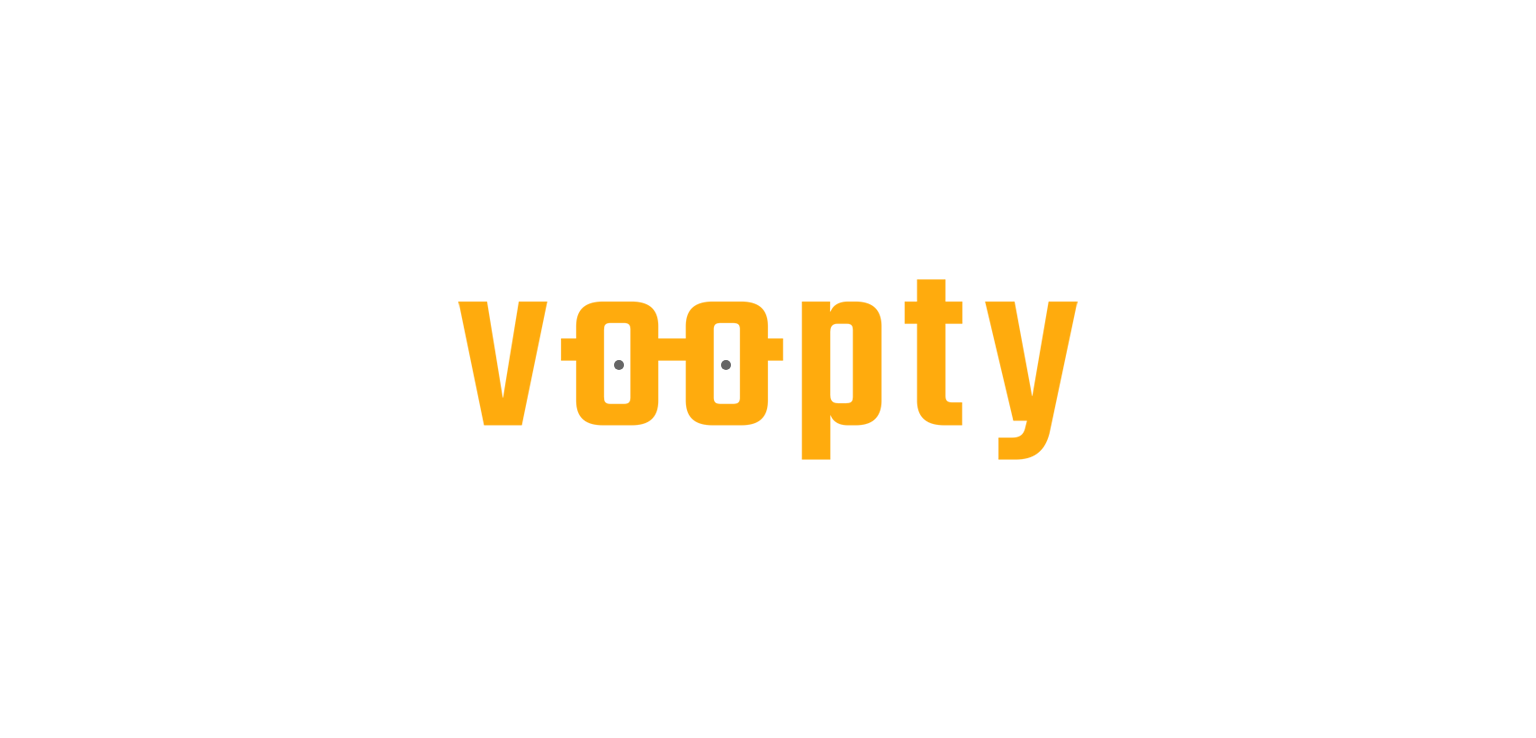 scroll, scrollTop: 0, scrollLeft: 0, axis: both 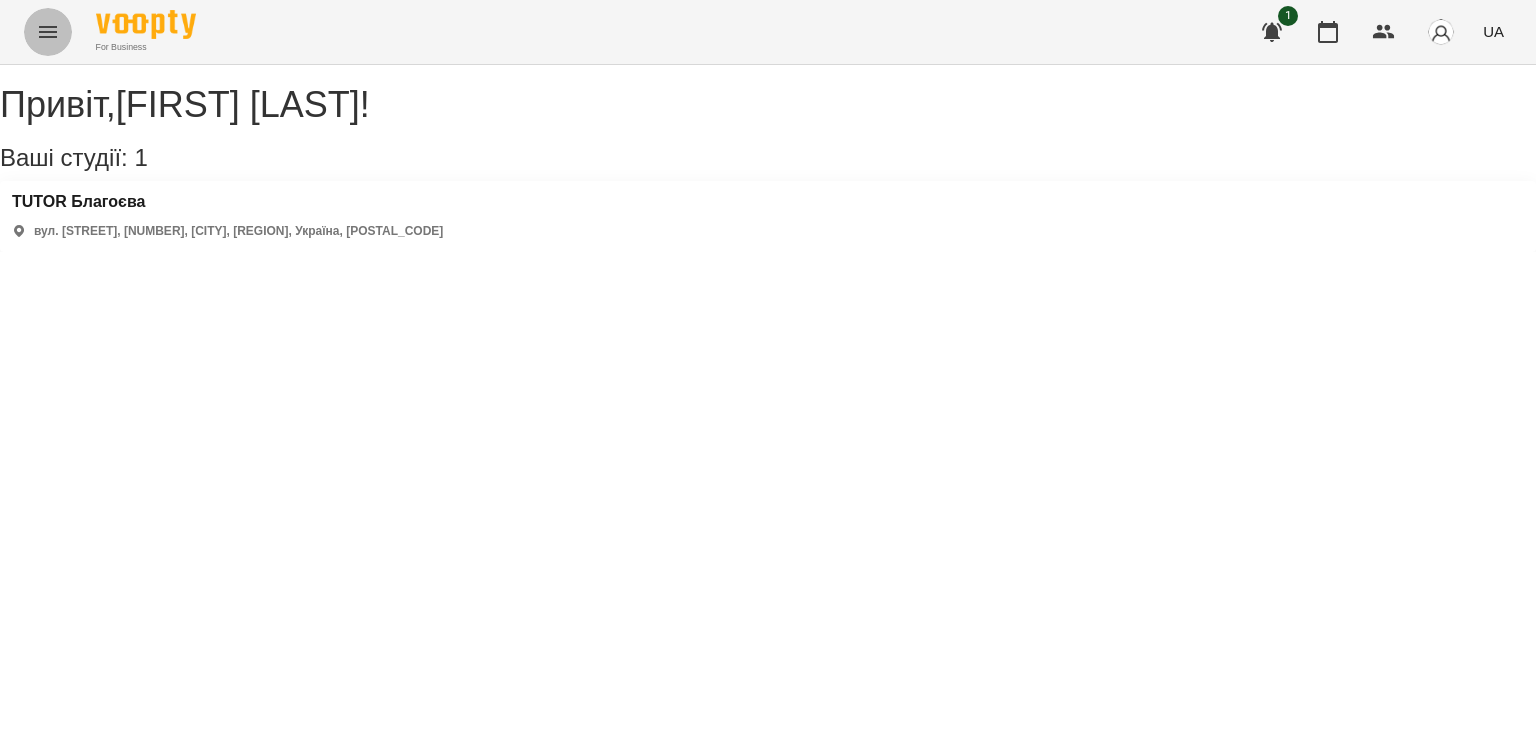 click at bounding box center (48, 32) 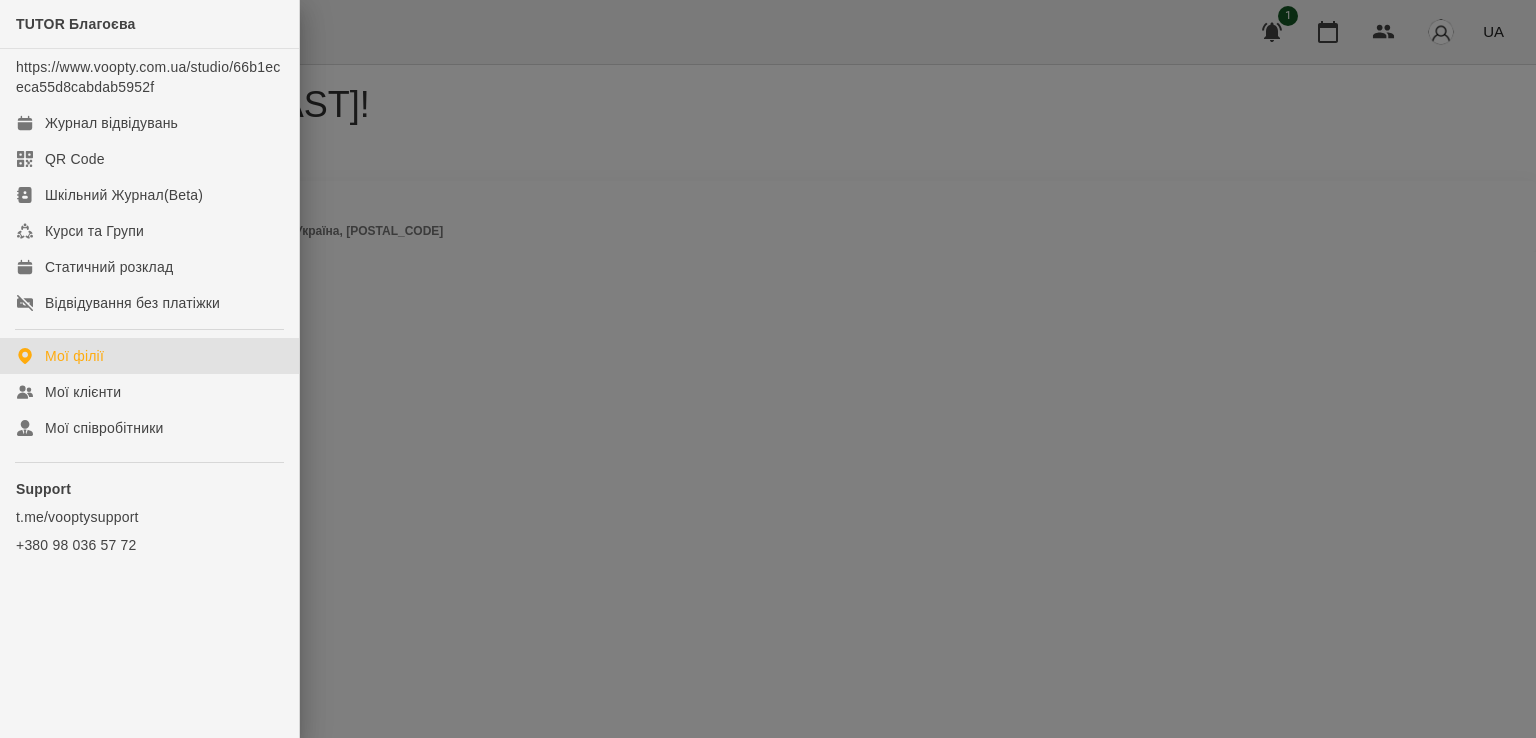 click at bounding box center (768, 369) 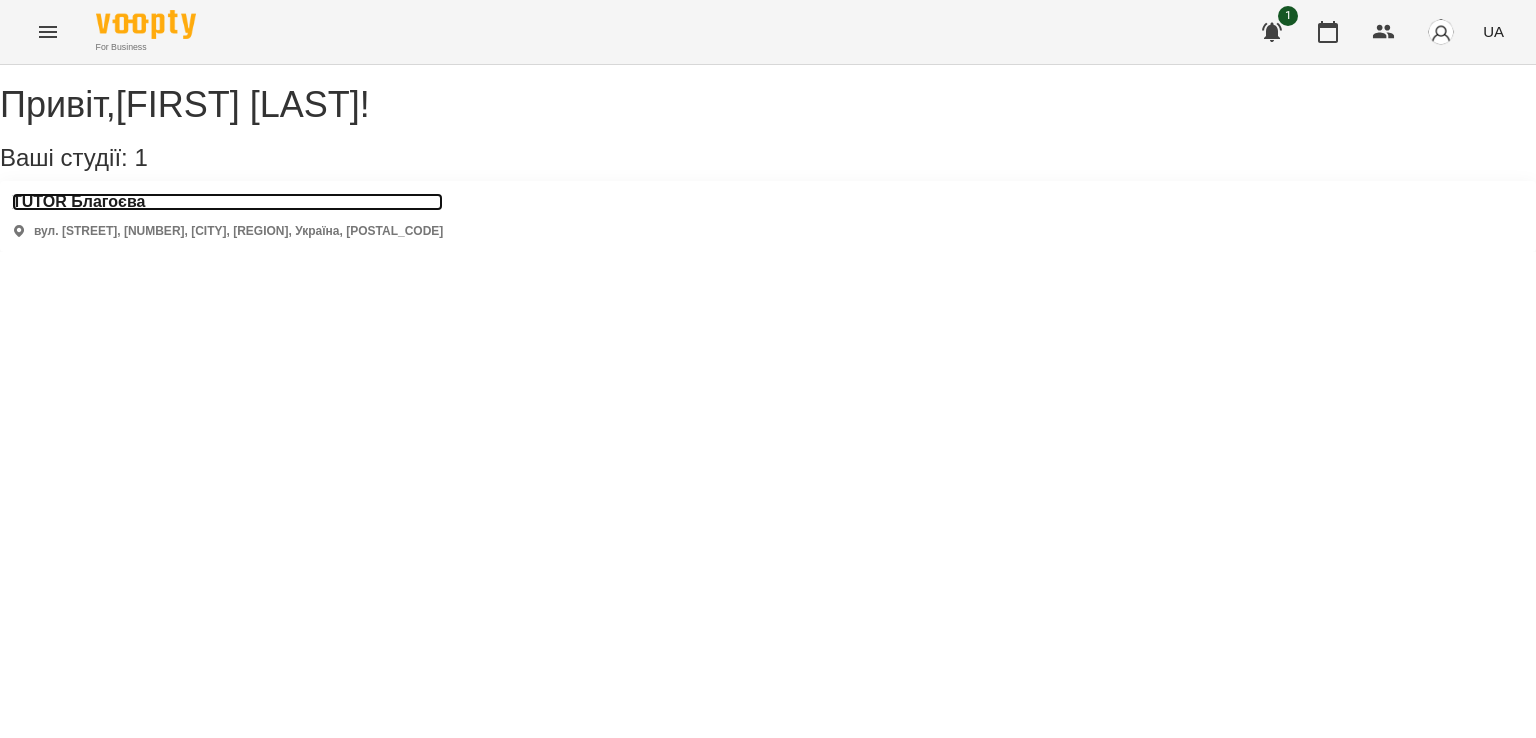 click on "TUTOR Благоєва" at bounding box center (227, 202) 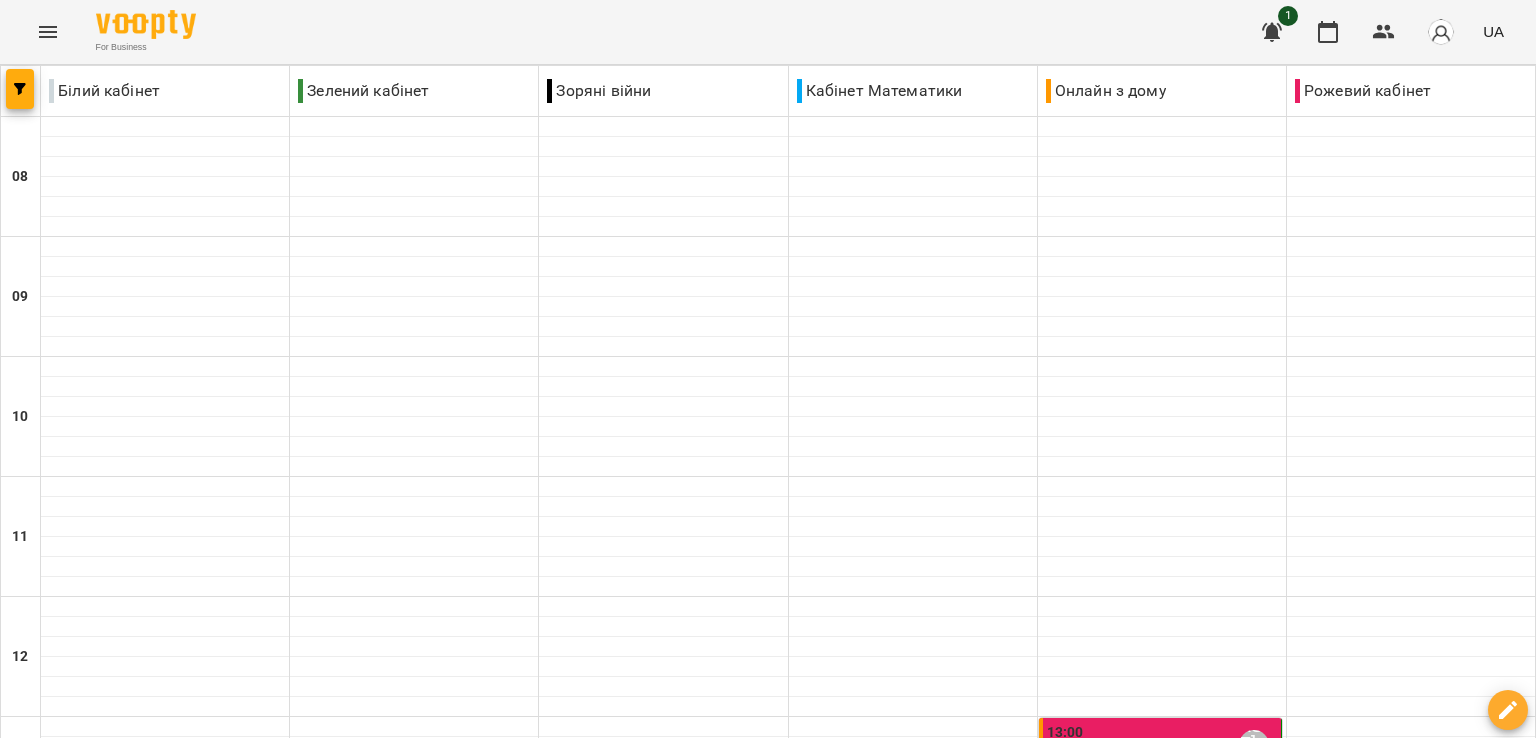 click 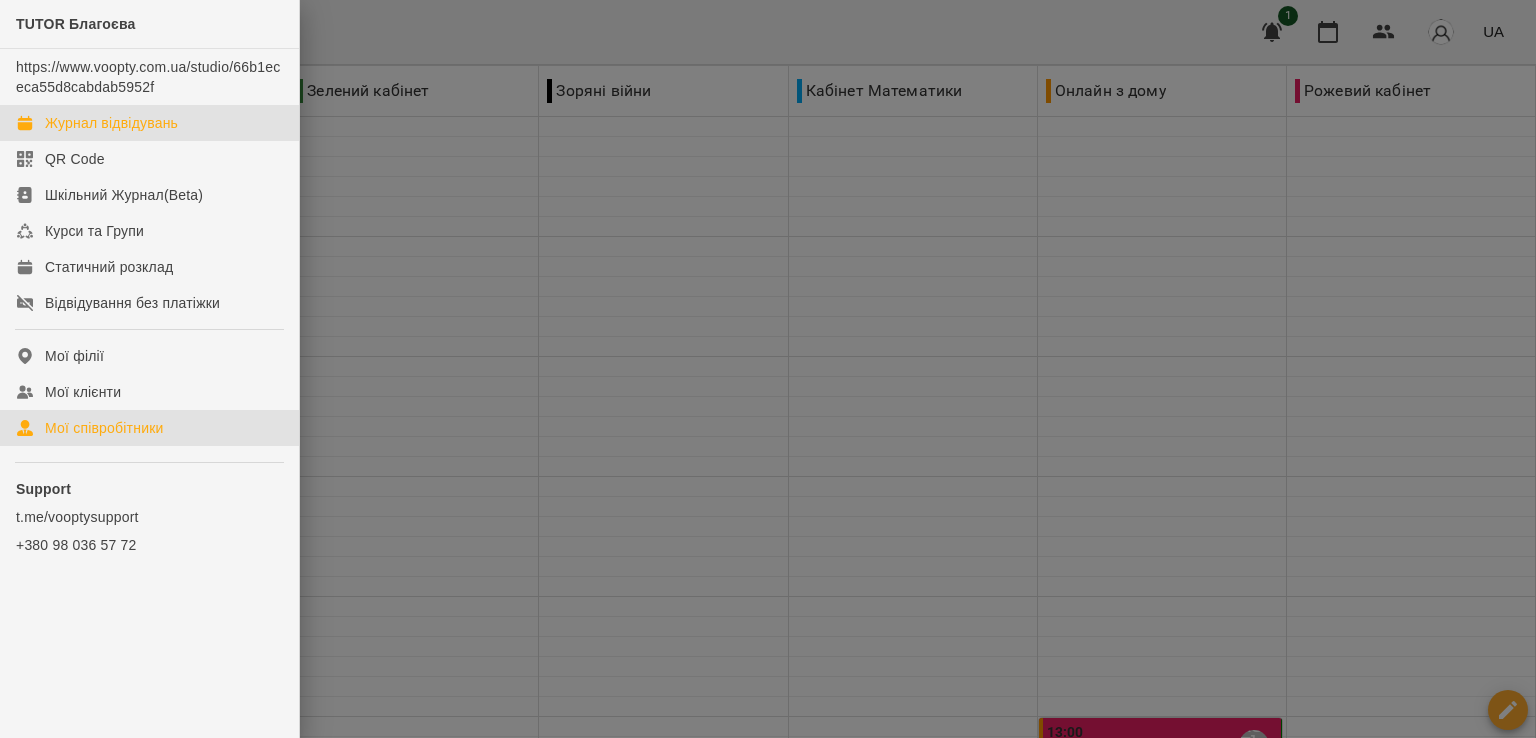 click on "Мої співробітники" 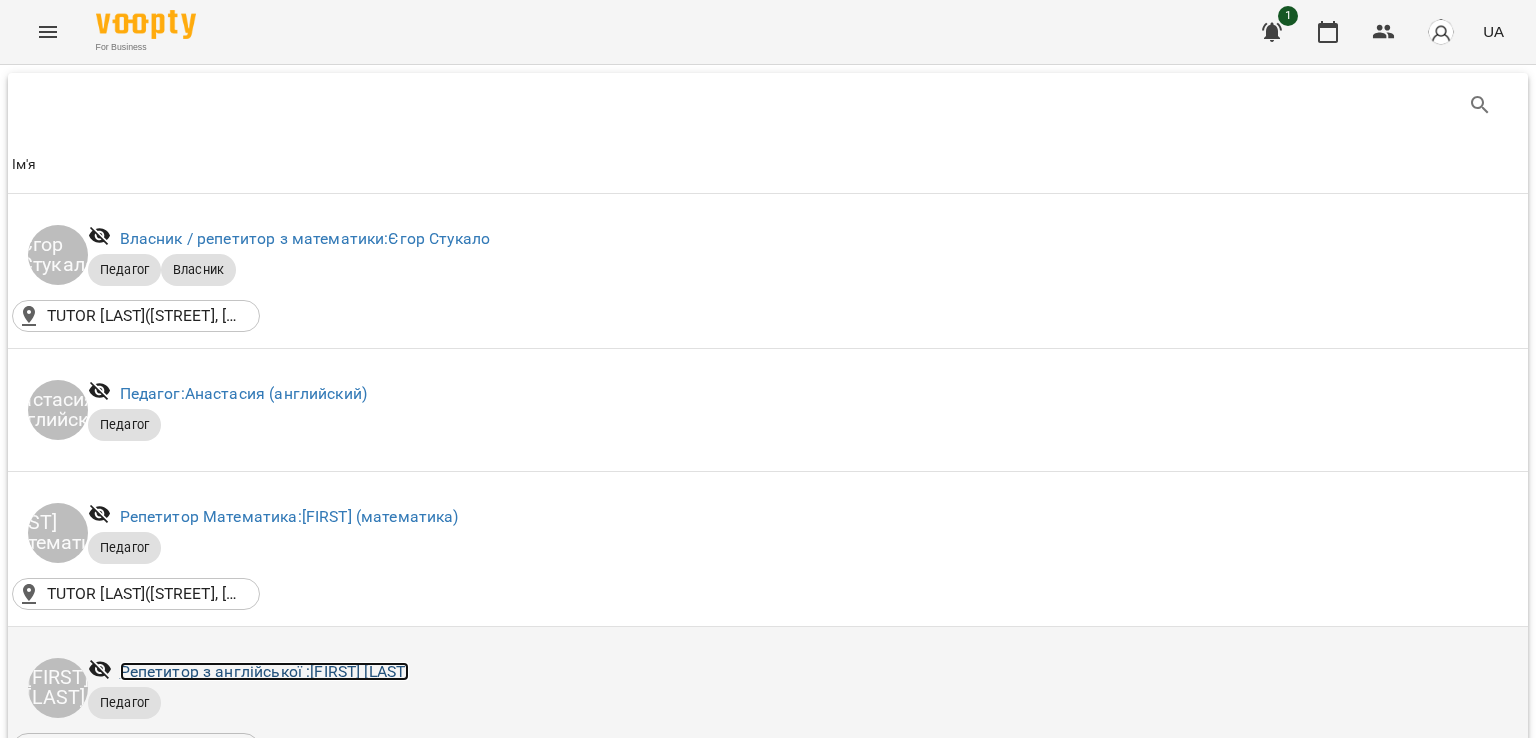 click on "Репетитор з англійської : [FIRST] [LAST]" at bounding box center [265, 671] 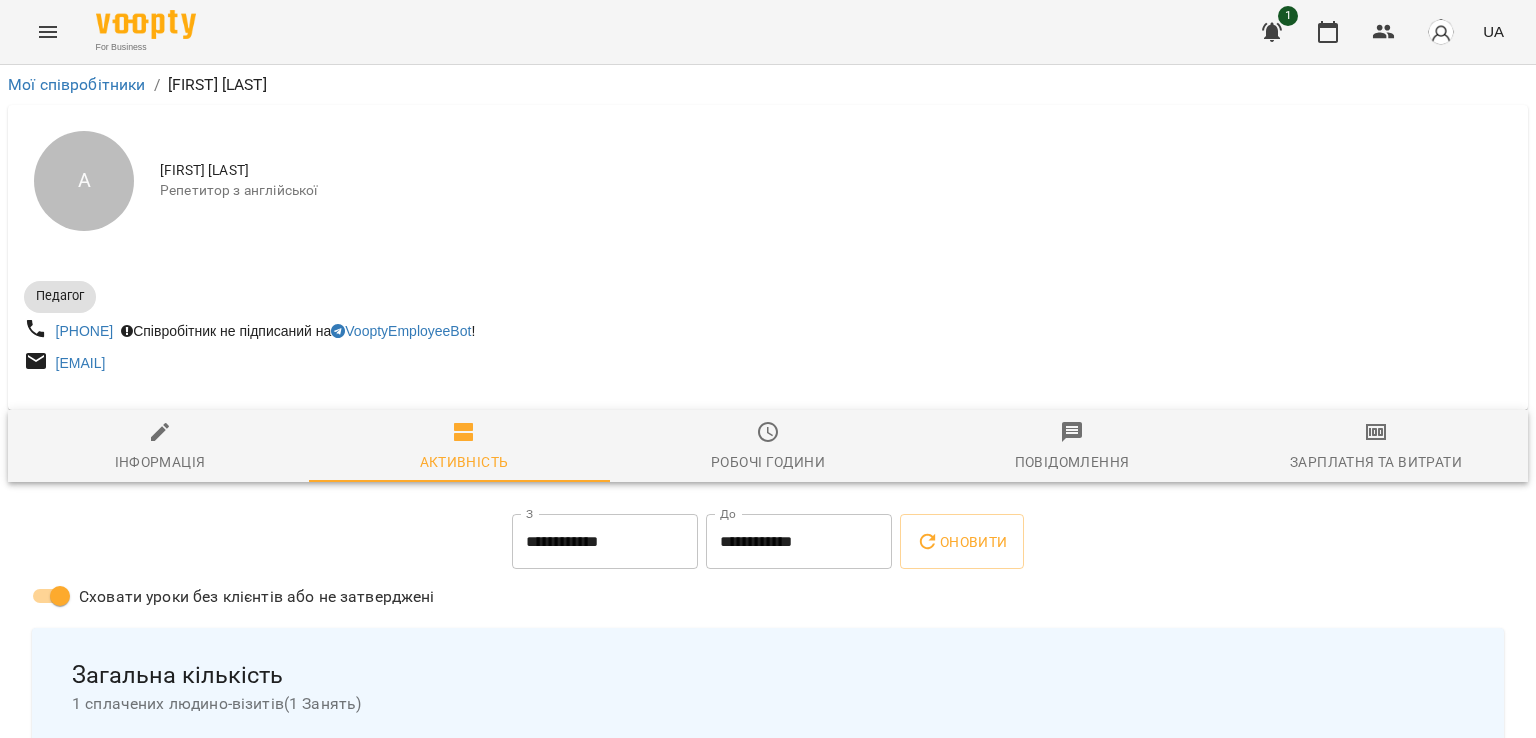 scroll, scrollTop: 200, scrollLeft: 0, axis: vertical 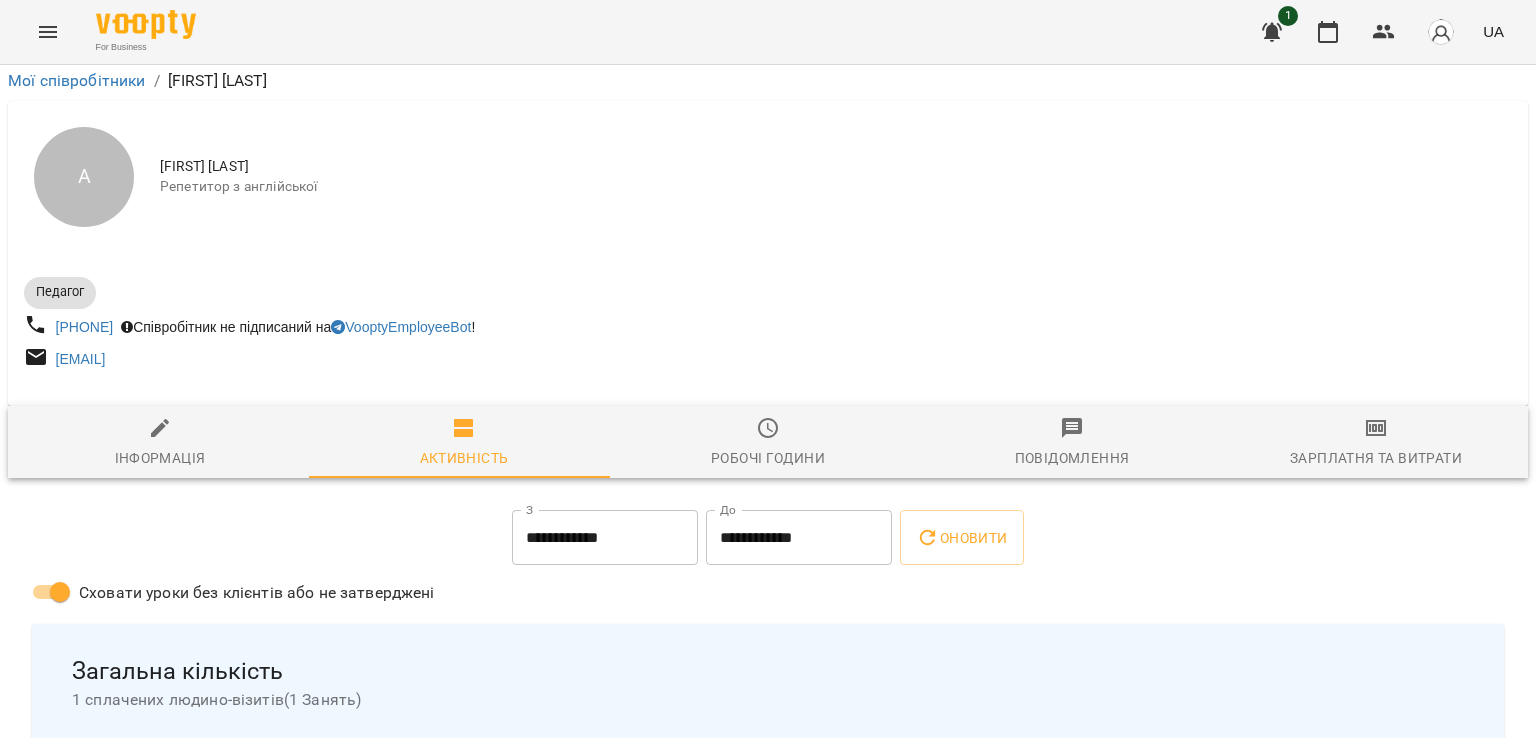 click on "Зарплатня та Витрати" at bounding box center [1376, 442] 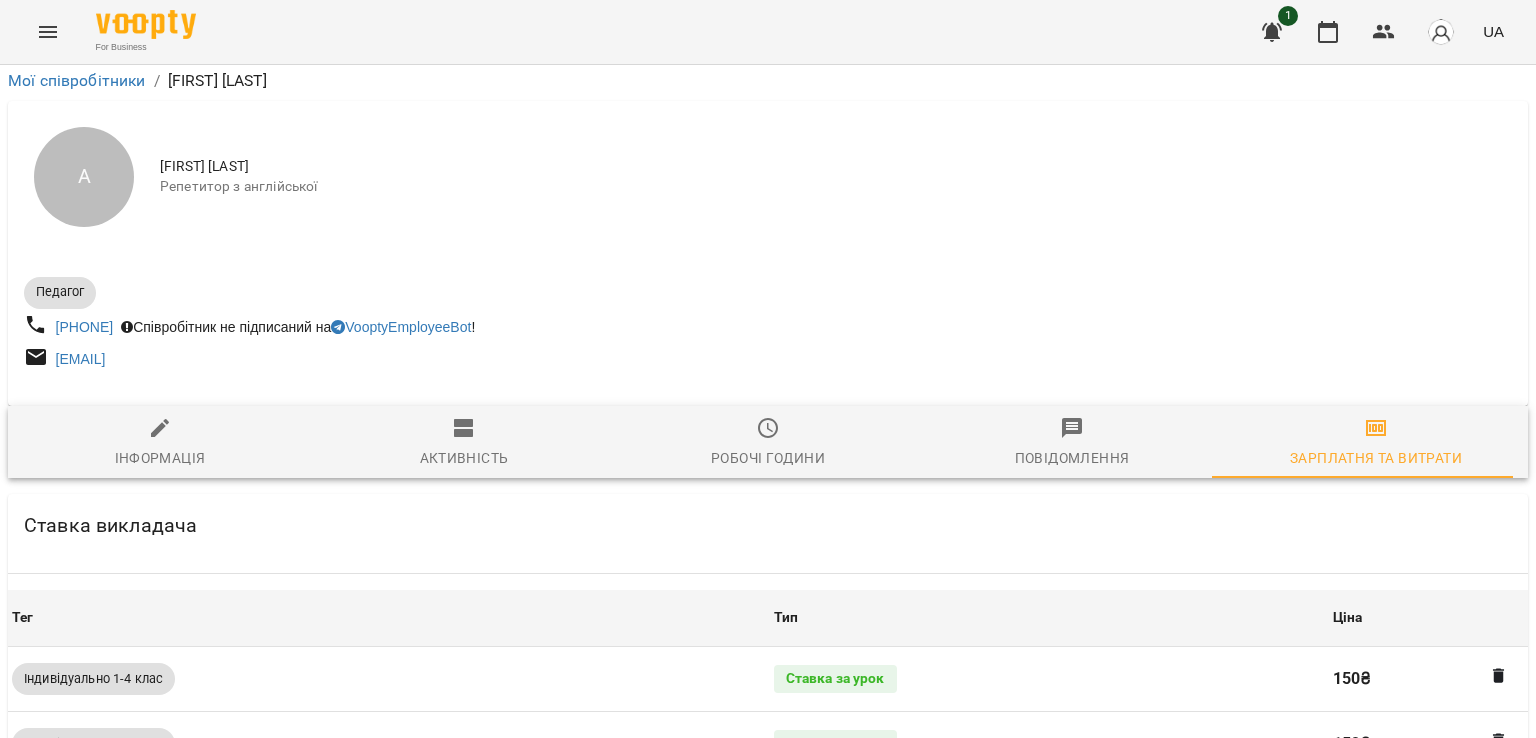 scroll, scrollTop: 1064, scrollLeft: 0, axis: vertical 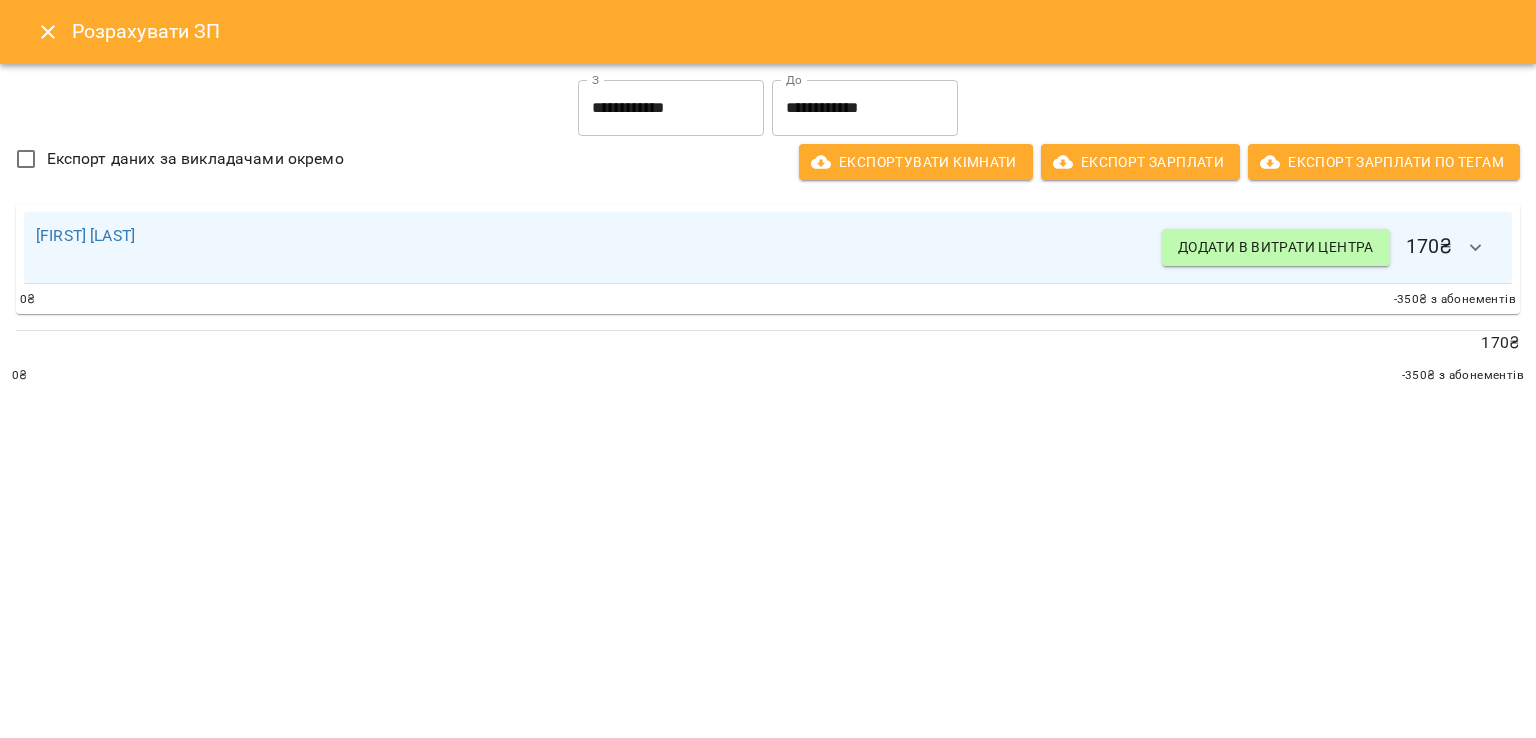 click on "**********" at bounding box center (671, 108) 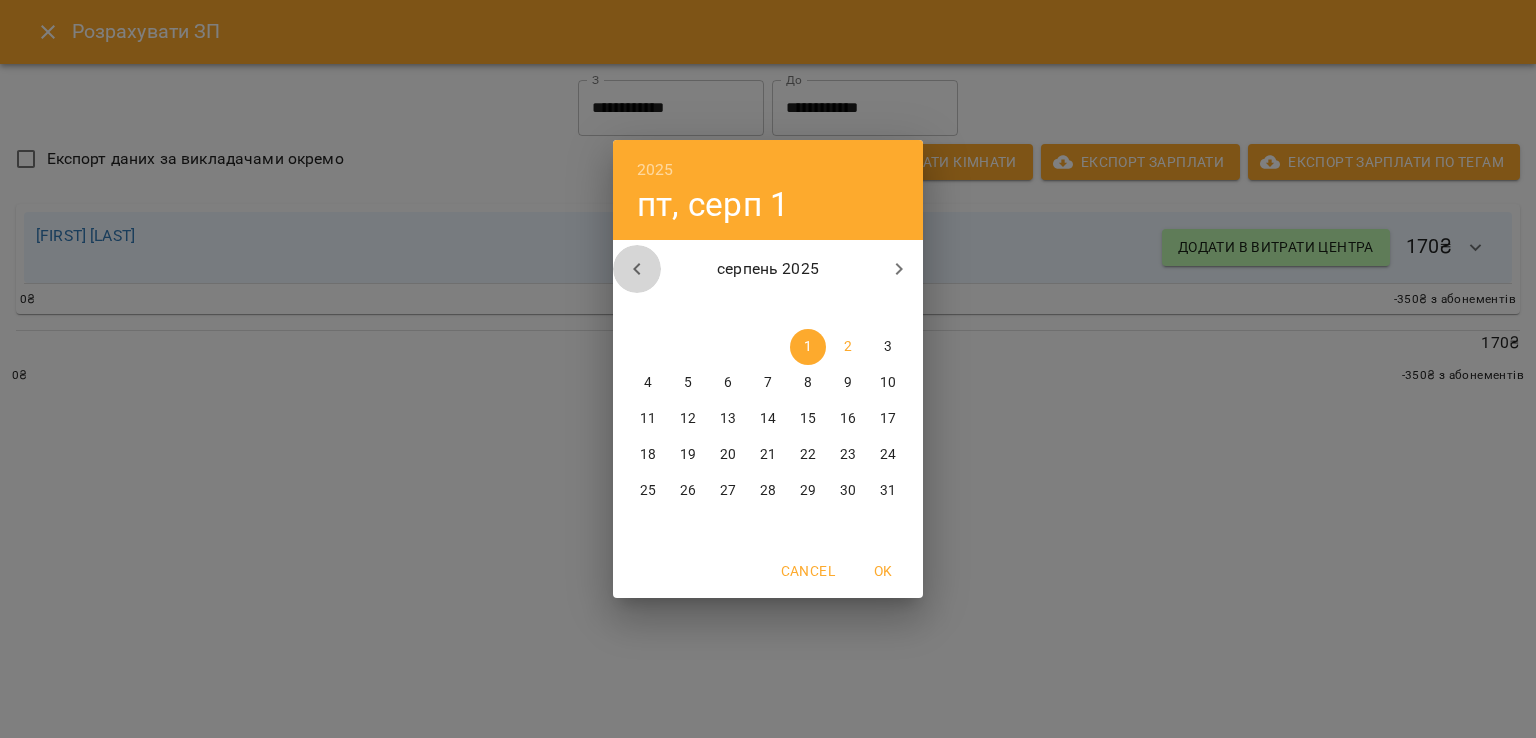 click 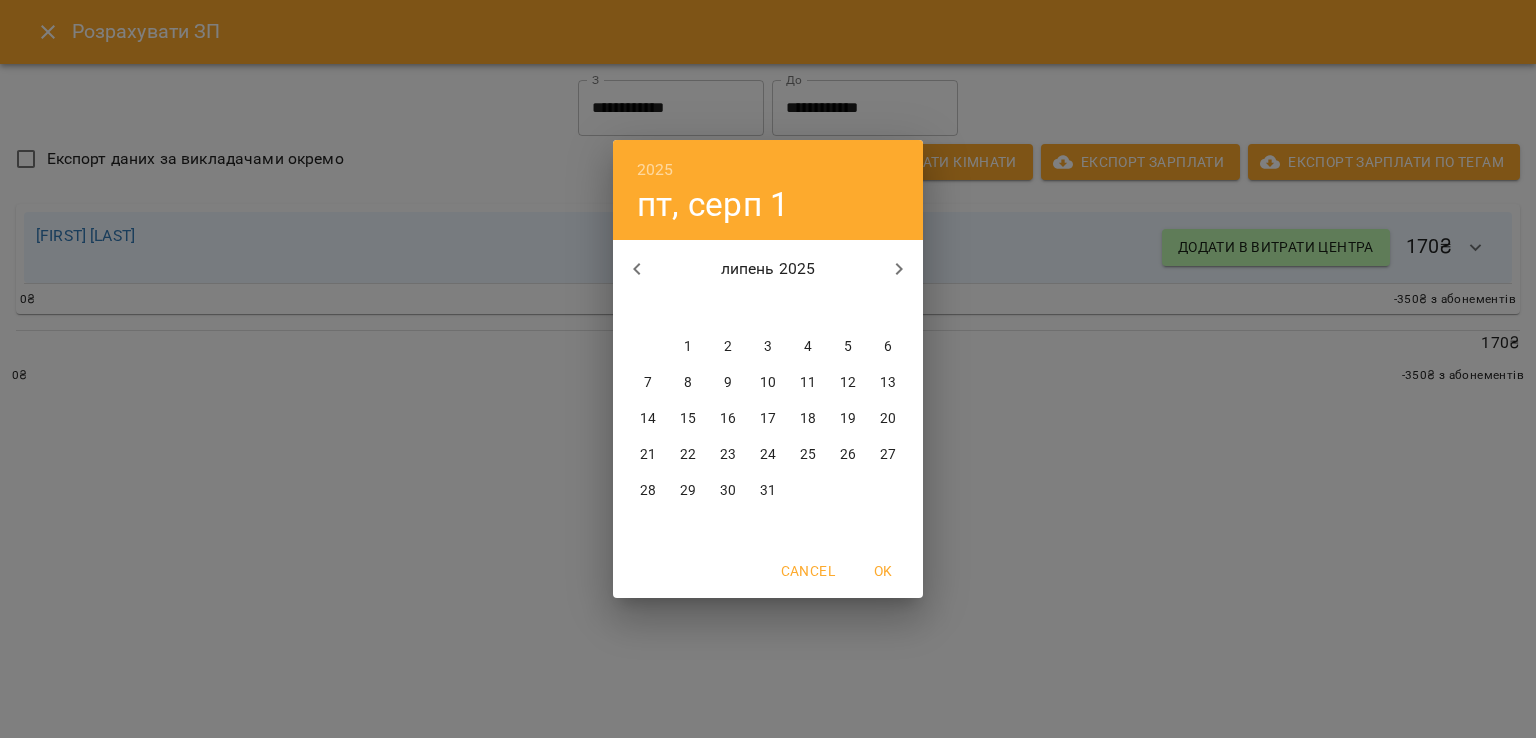 click on "14" at bounding box center (648, 419) 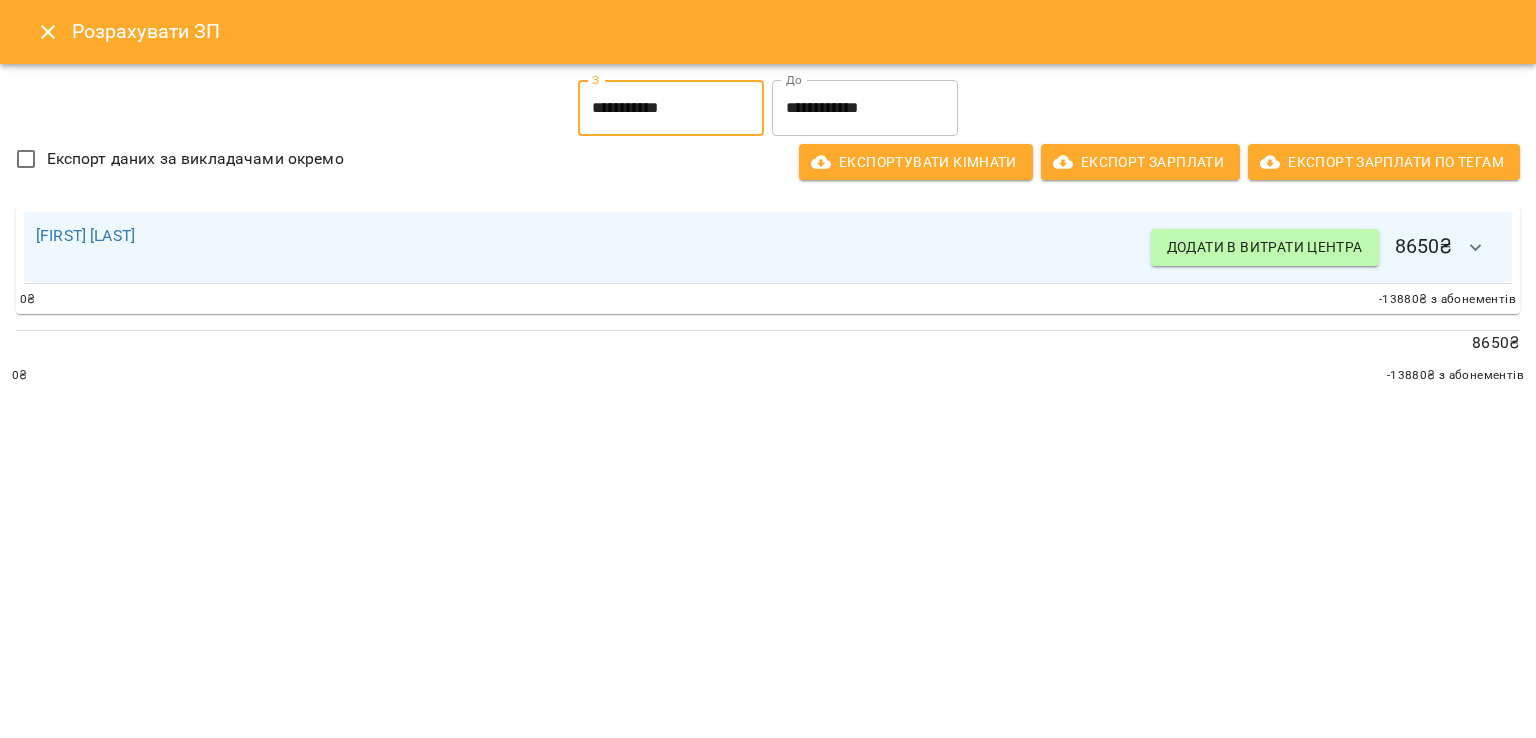 click on "**********" at bounding box center (865, 108) 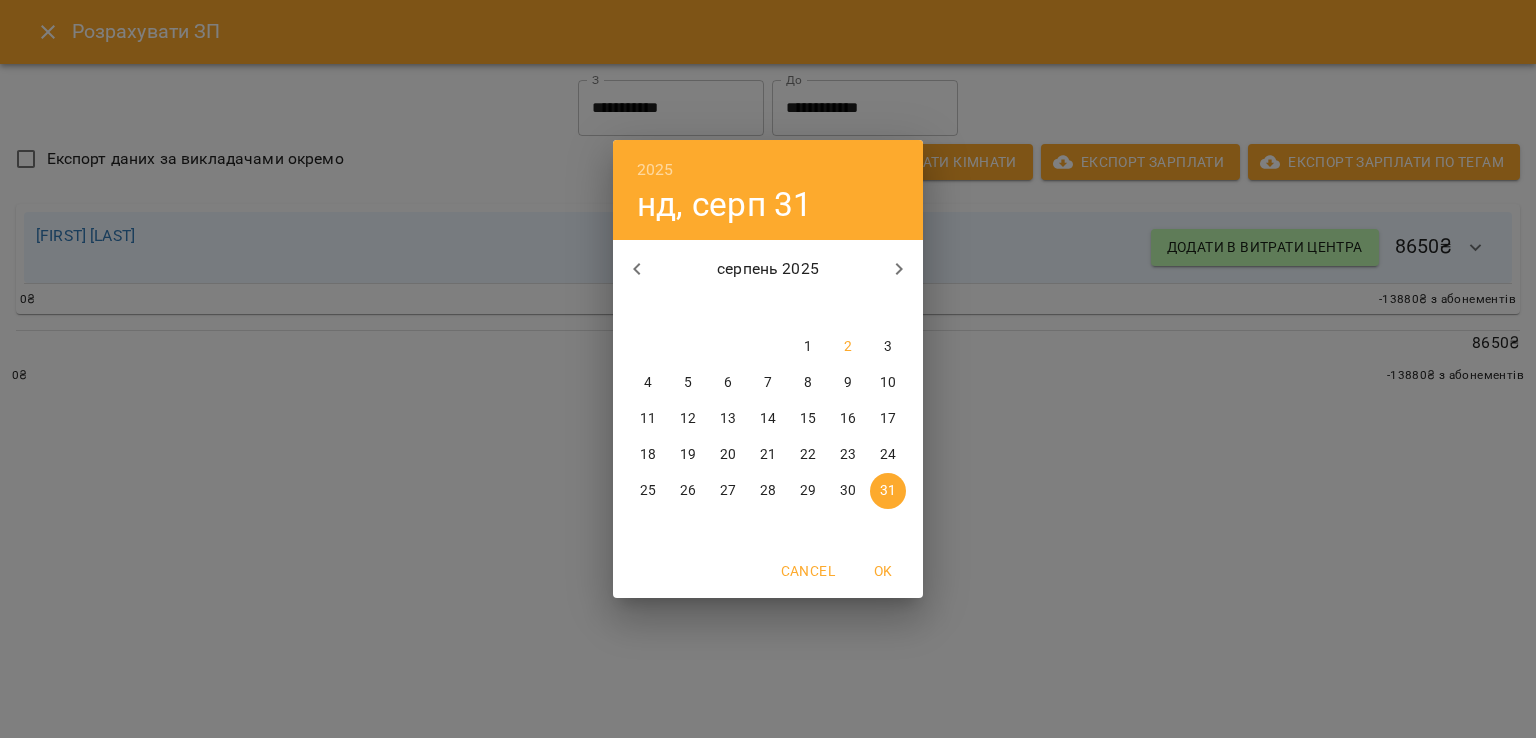 click on "серпень 2025" at bounding box center [768, 269] 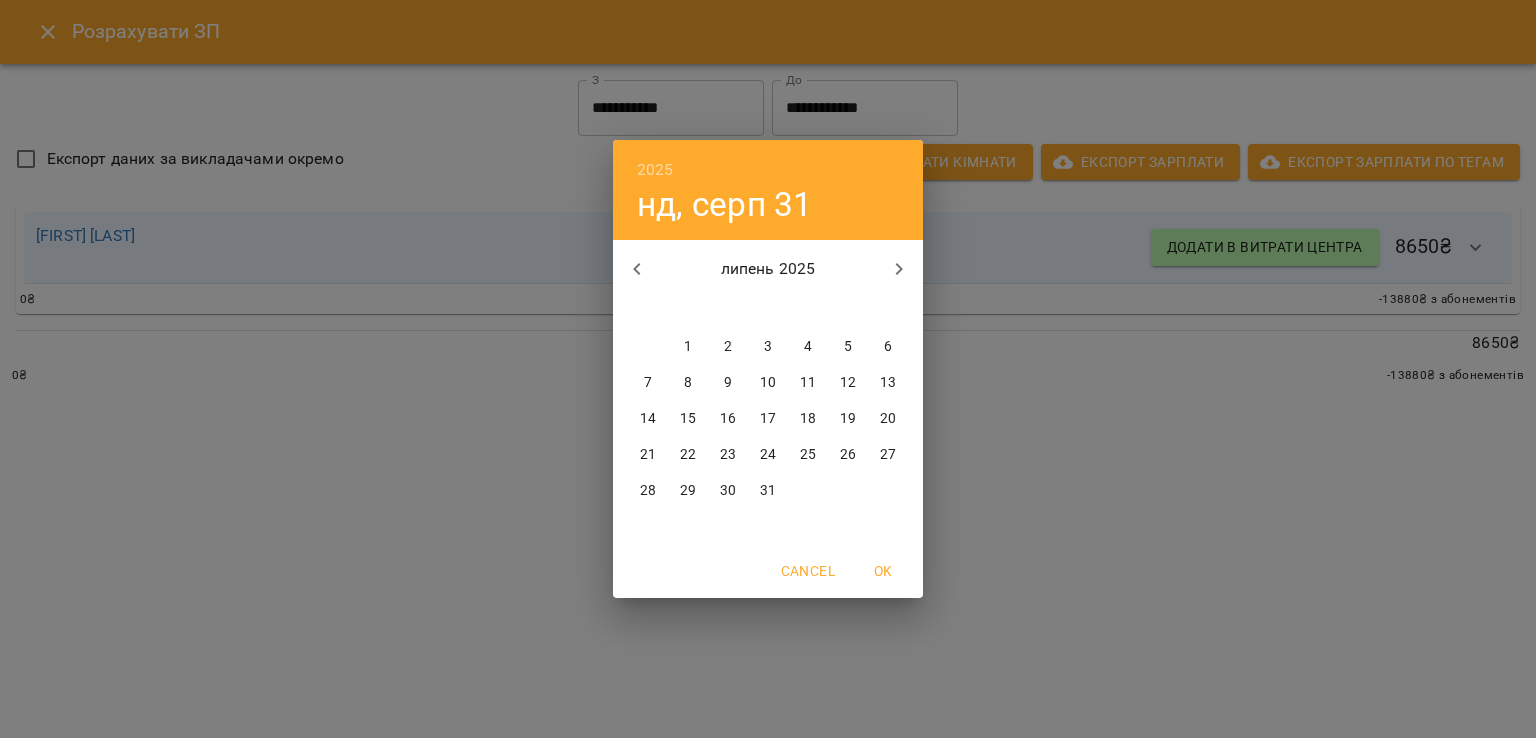 click on "27" at bounding box center (888, 455) 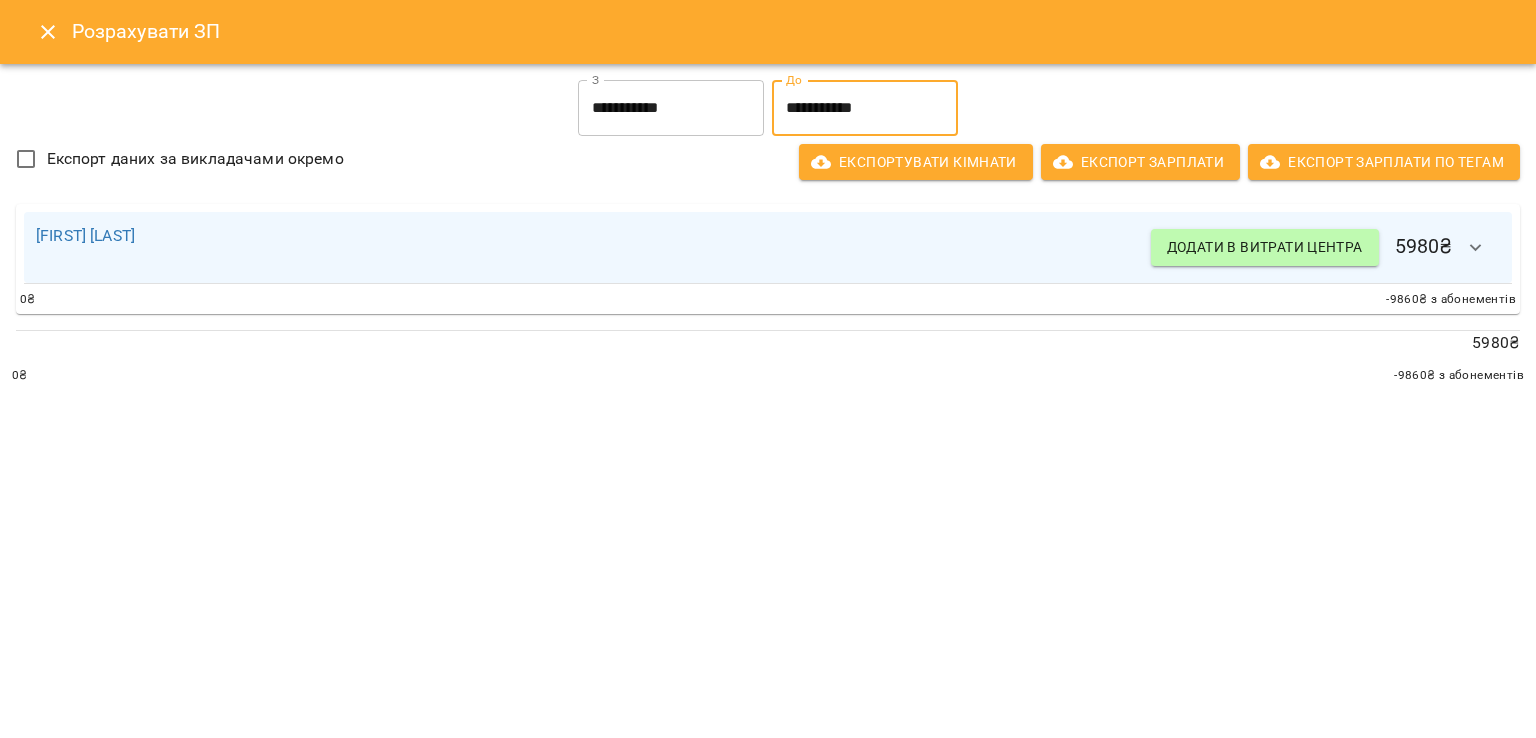 click at bounding box center [48, 32] 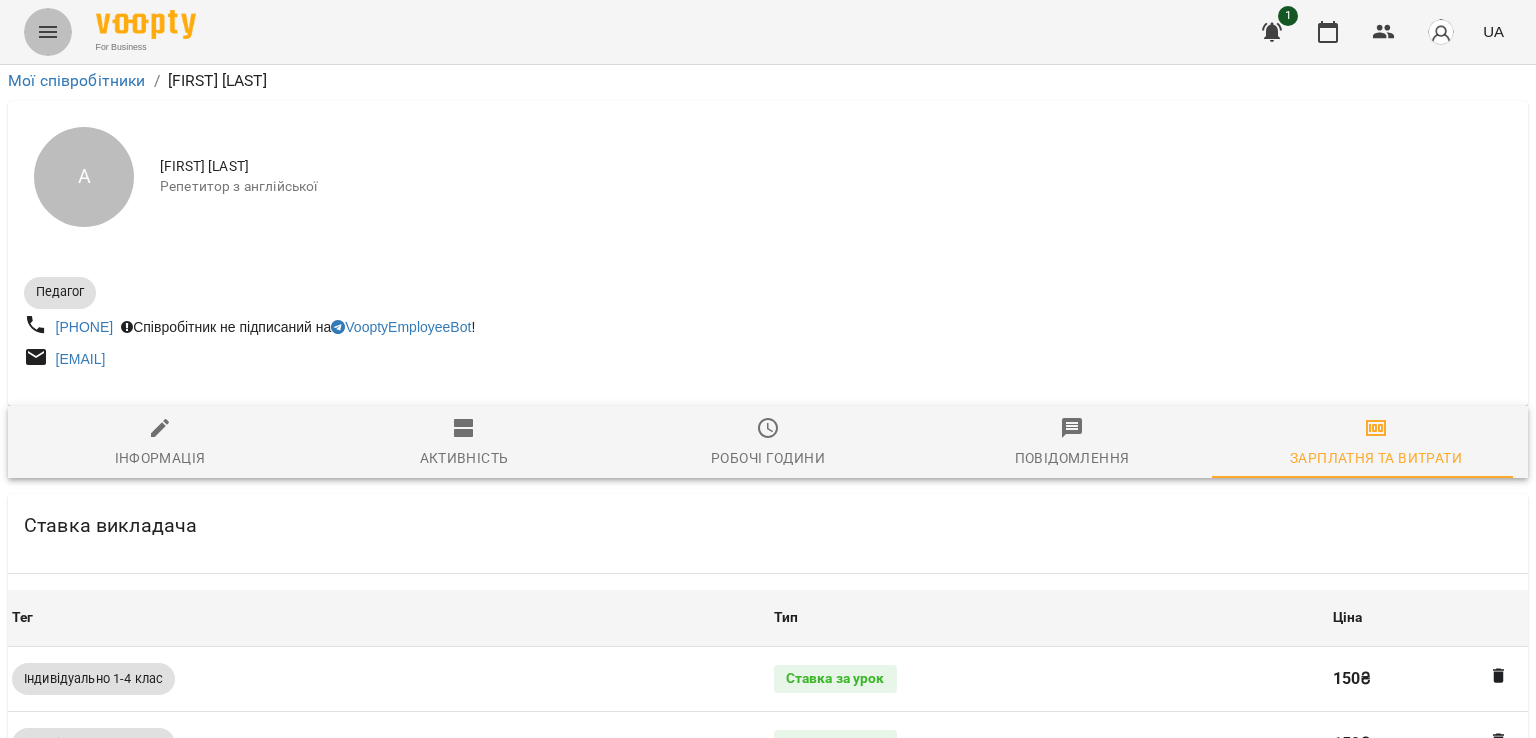 click 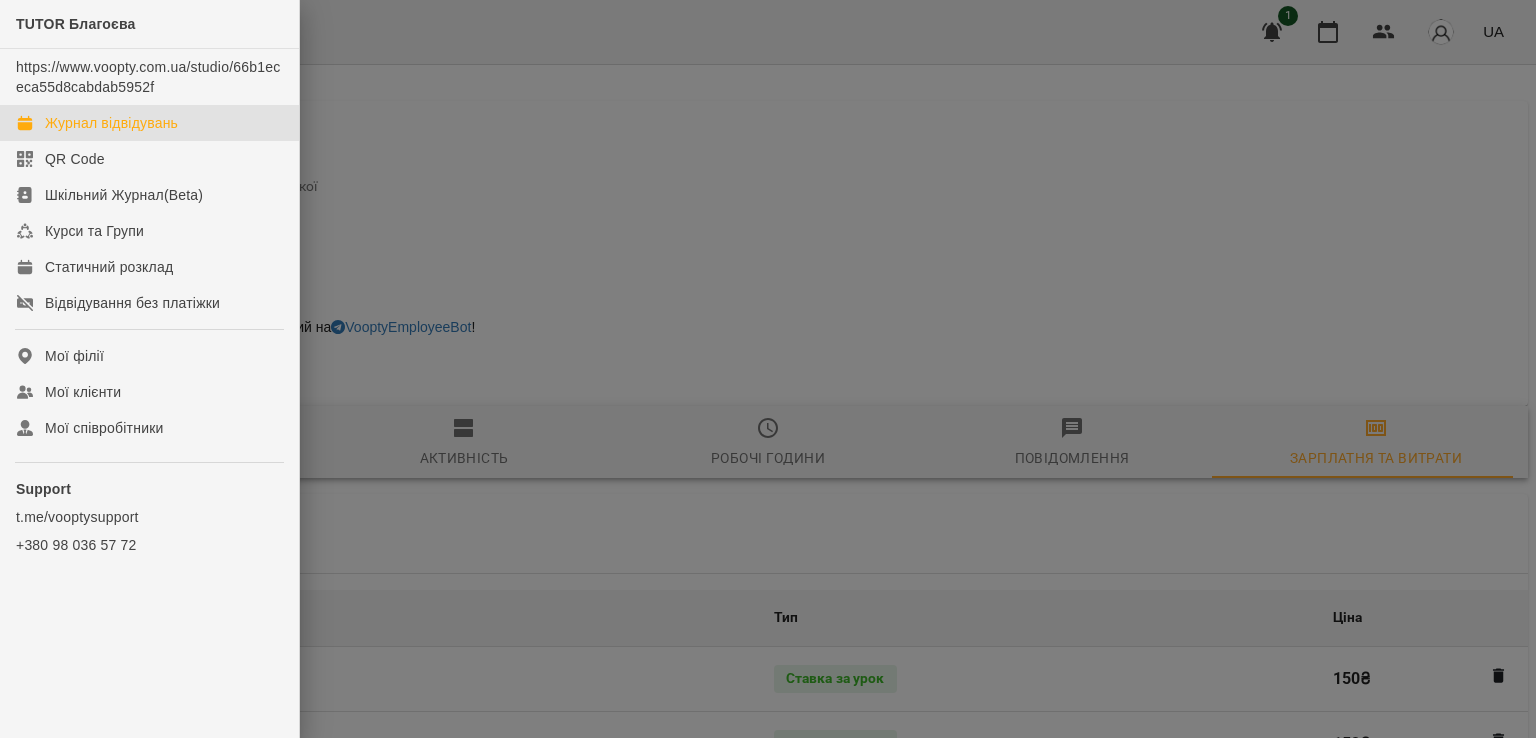 click on "Журнал відвідувань" at bounding box center [149, 123] 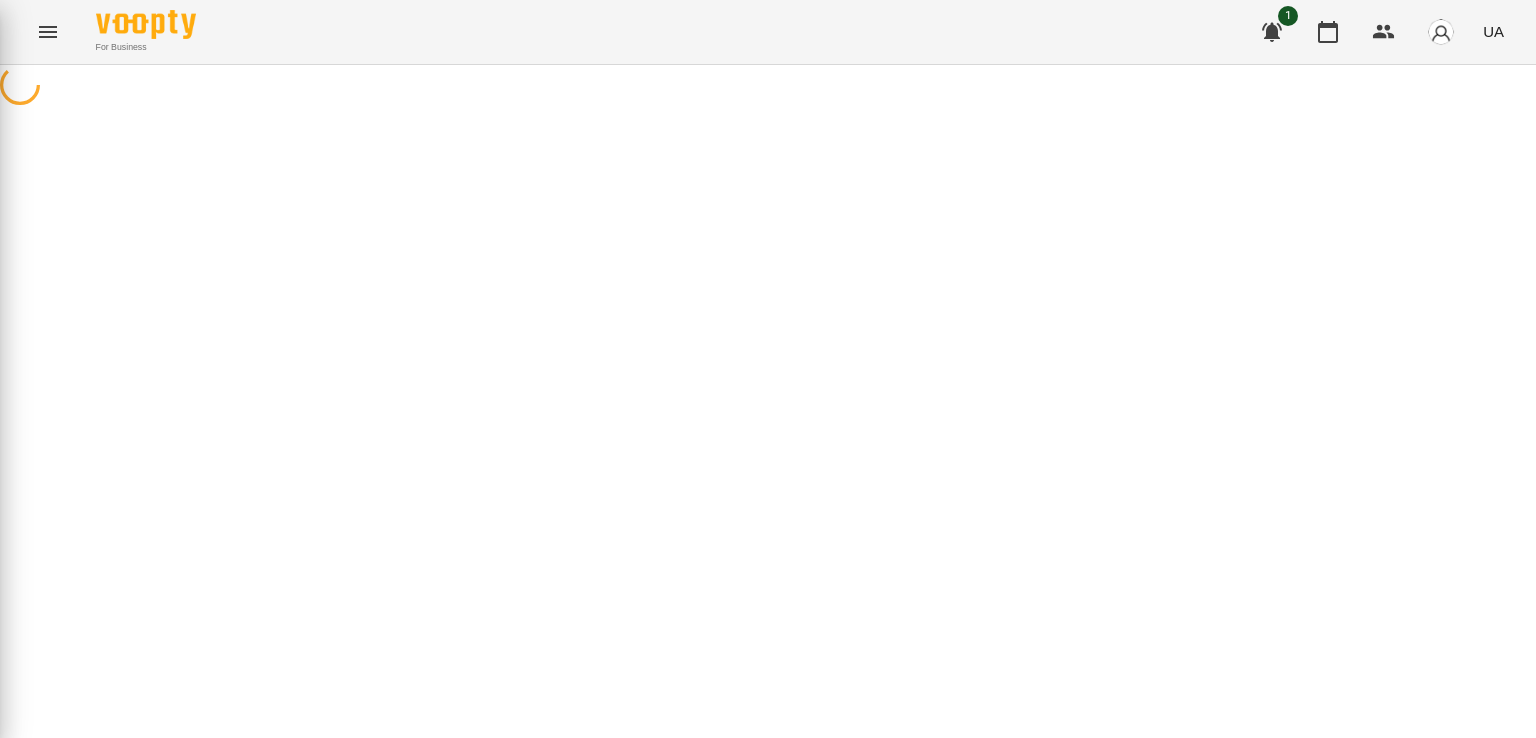 scroll, scrollTop: 0, scrollLeft: 0, axis: both 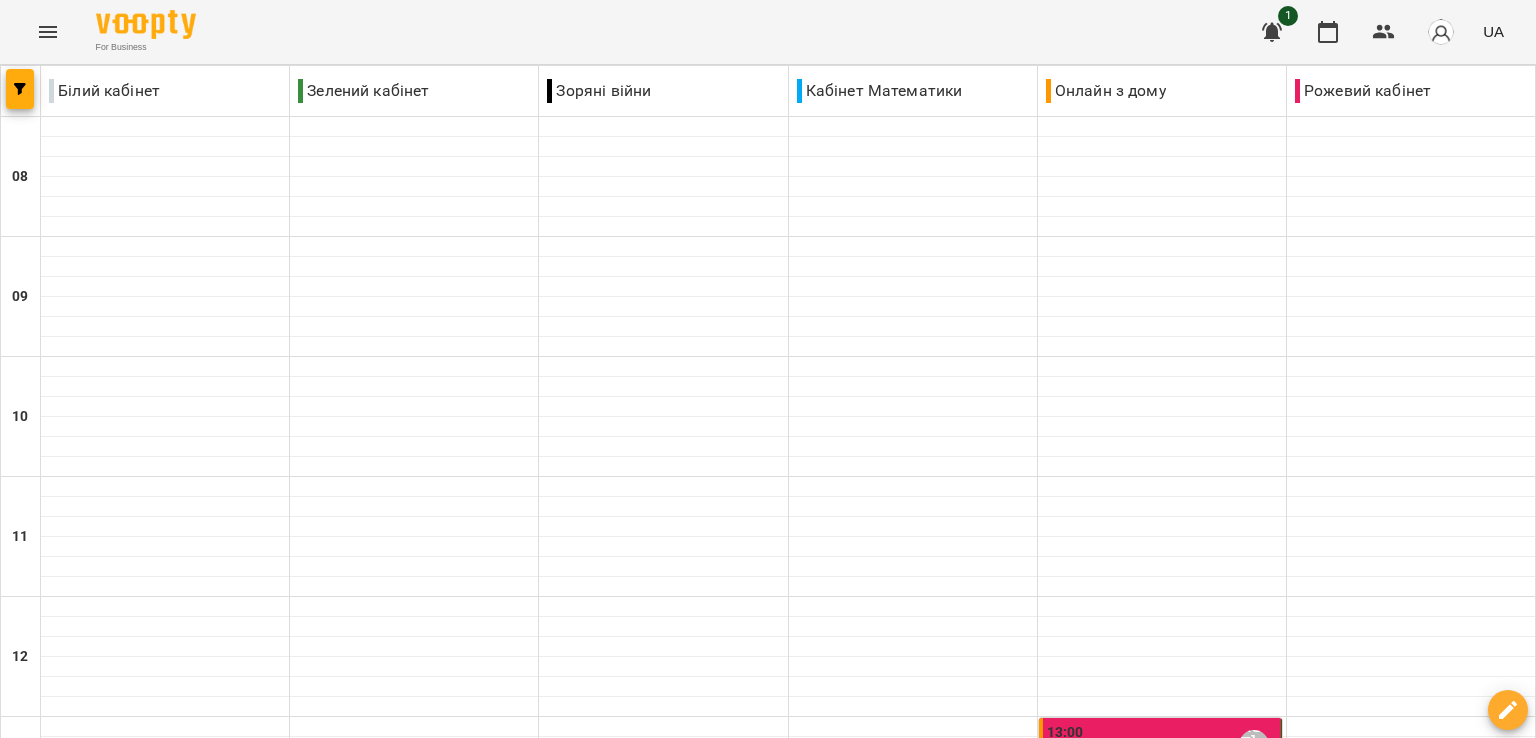 click on "пн [DATE] вт [DATE] ср [DATE] чт [DATE] пт [DATE] сб [DATE] нд [DATE]" at bounding box center [768, 1829] 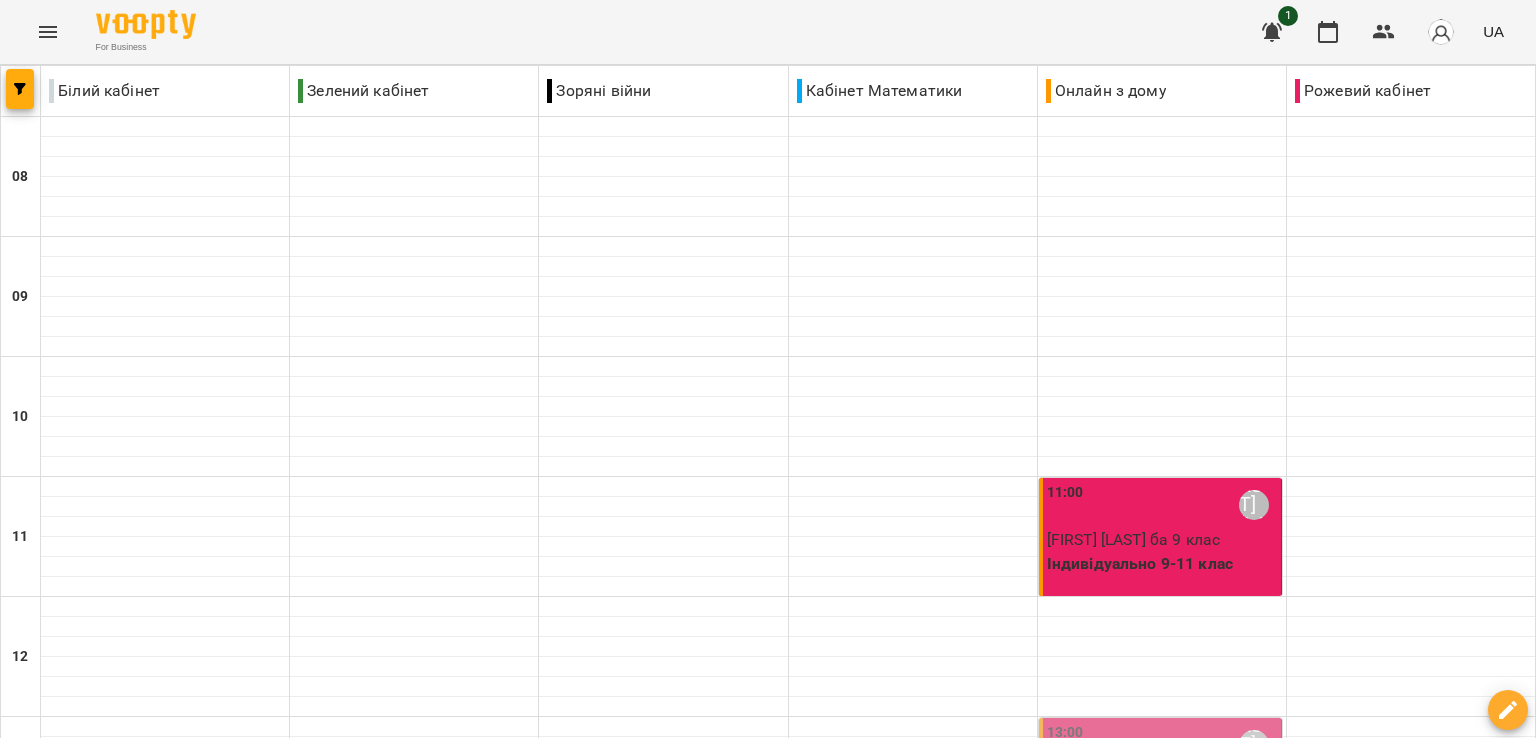 scroll, scrollTop: 1000, scrollLeft: 0, axis: vertical 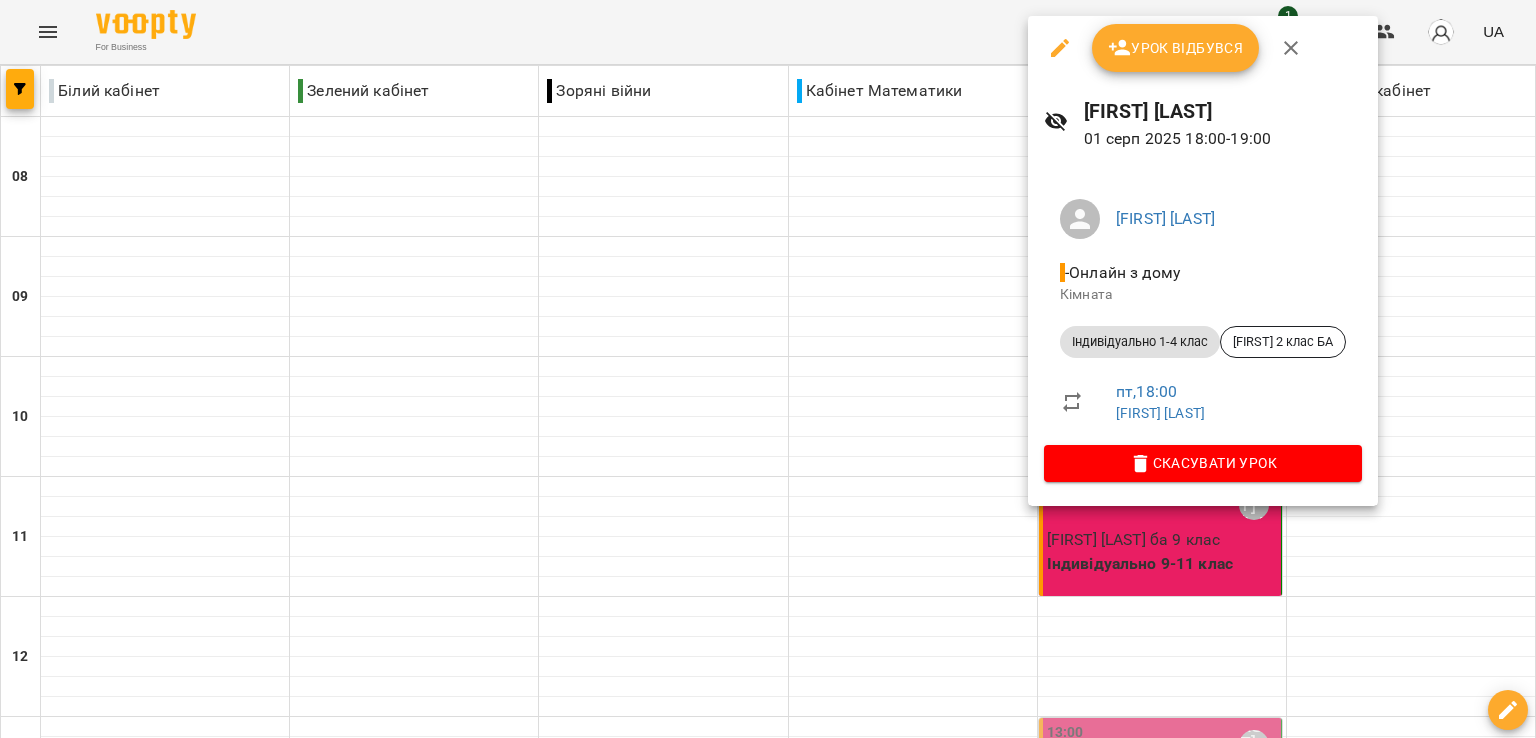 click on "Урок відбувся" at bounding box center (1176, 48) 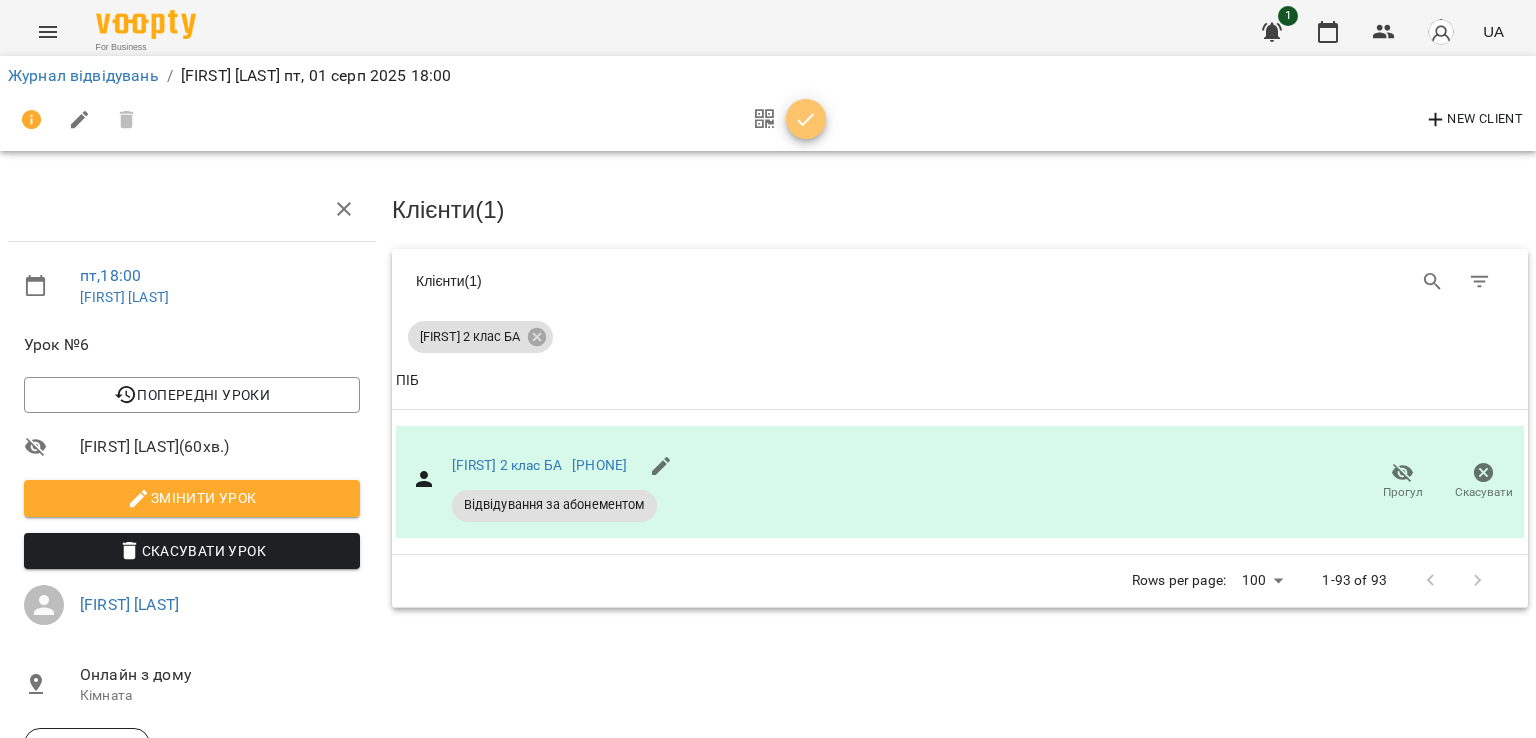 click at bounding box center (806, 120) 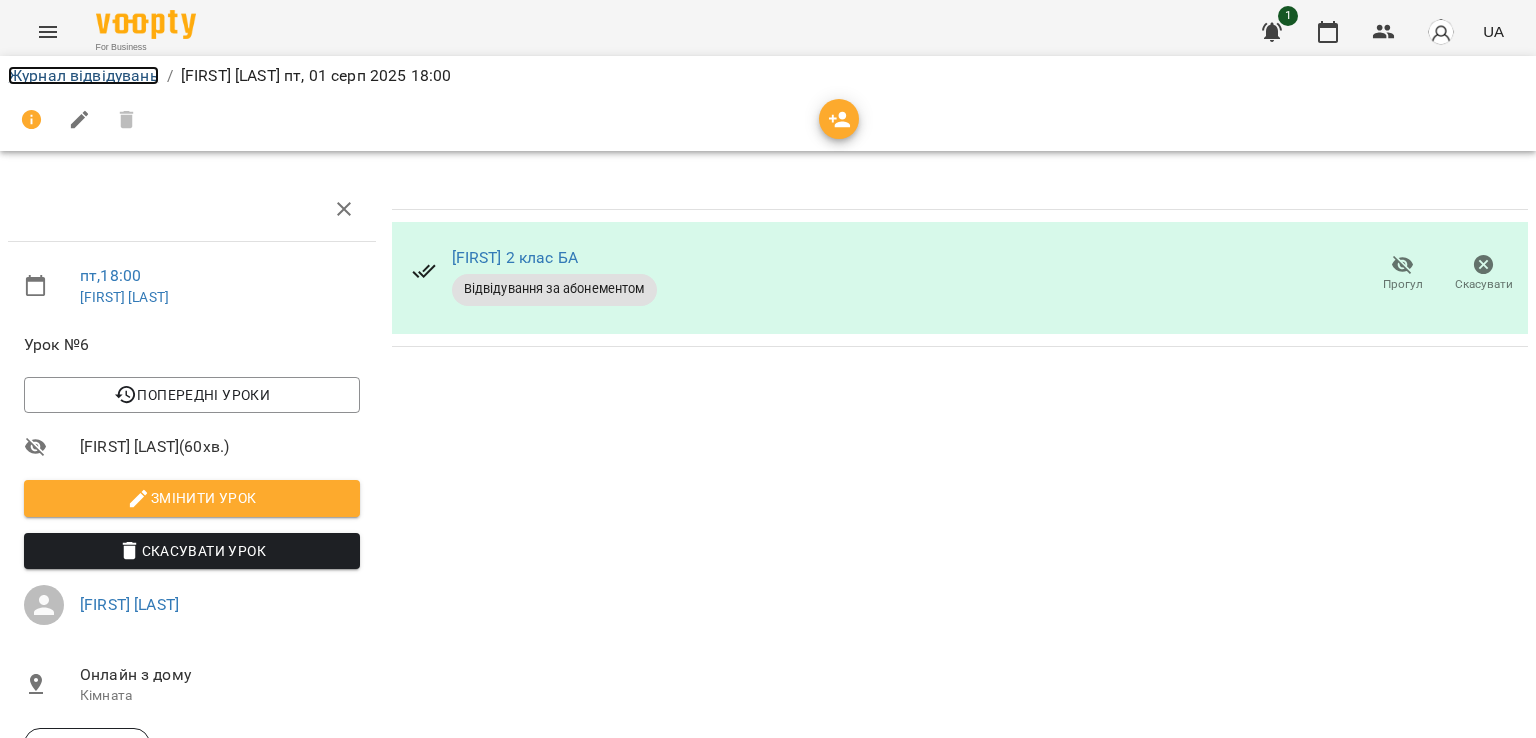 click on "Журнал відвідувань" at bounding box center [83, 75] 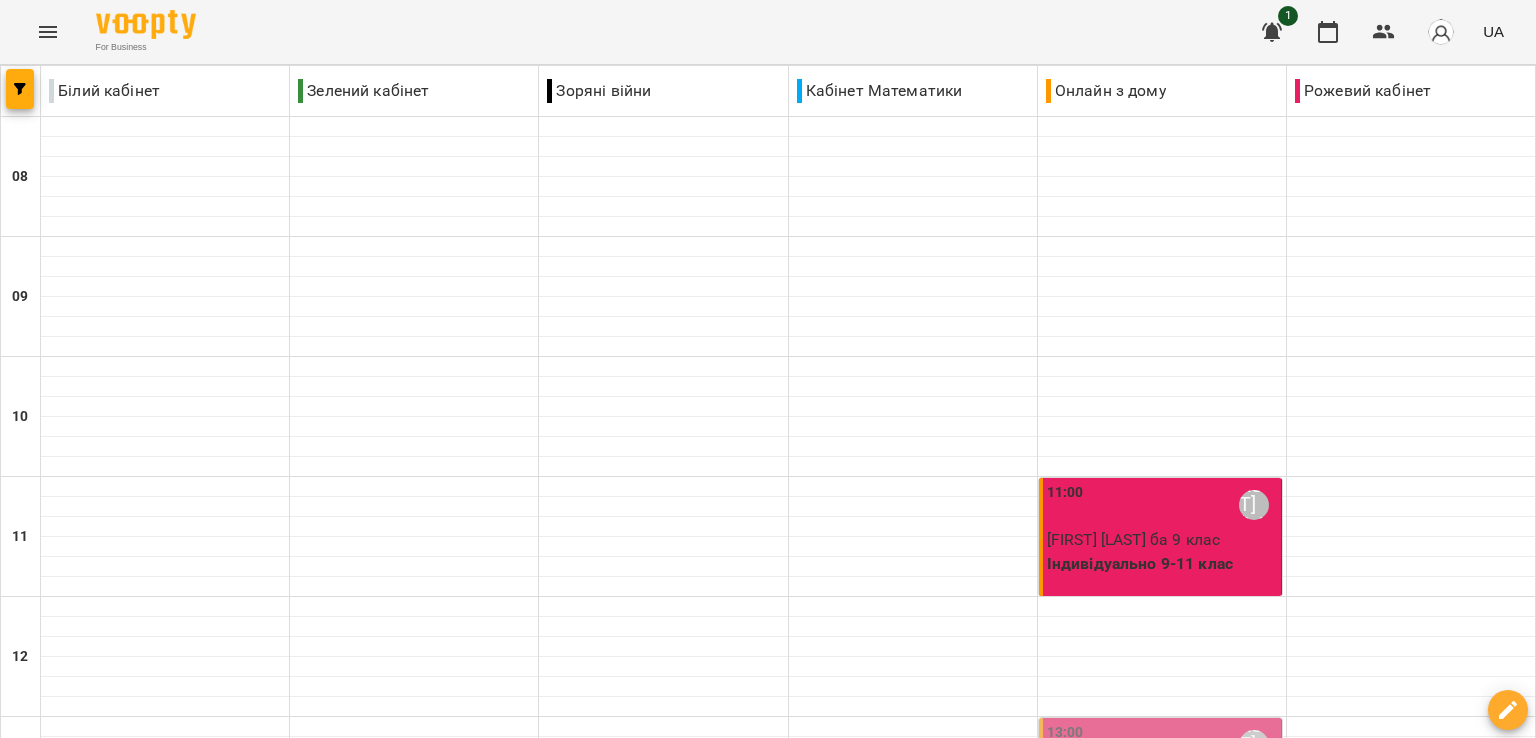 scroll, scrollTop: 1000, scrollLeft: 0, axis: vertical 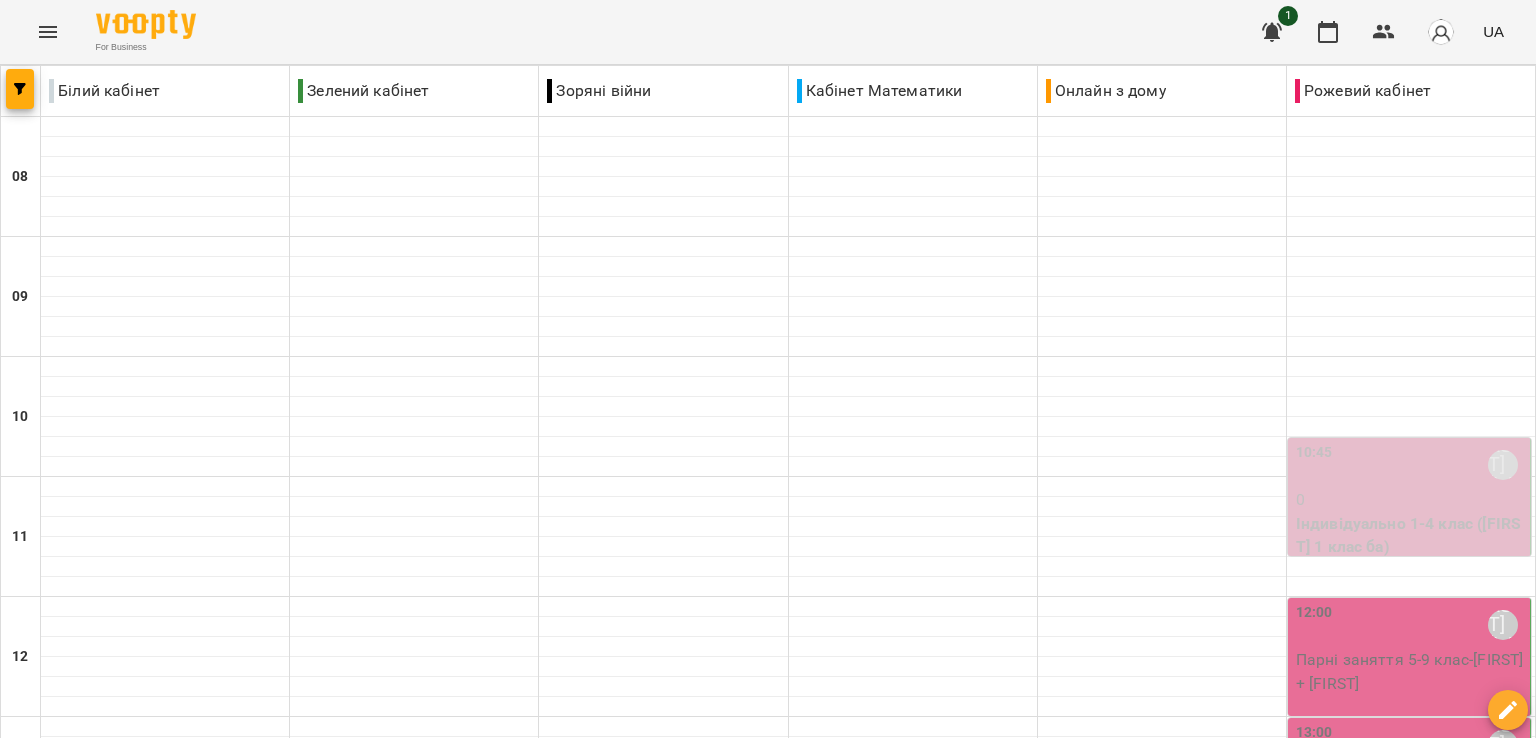 click on "[TIME] [FIRST] [LAST]" at bounding box center (1411, 625) 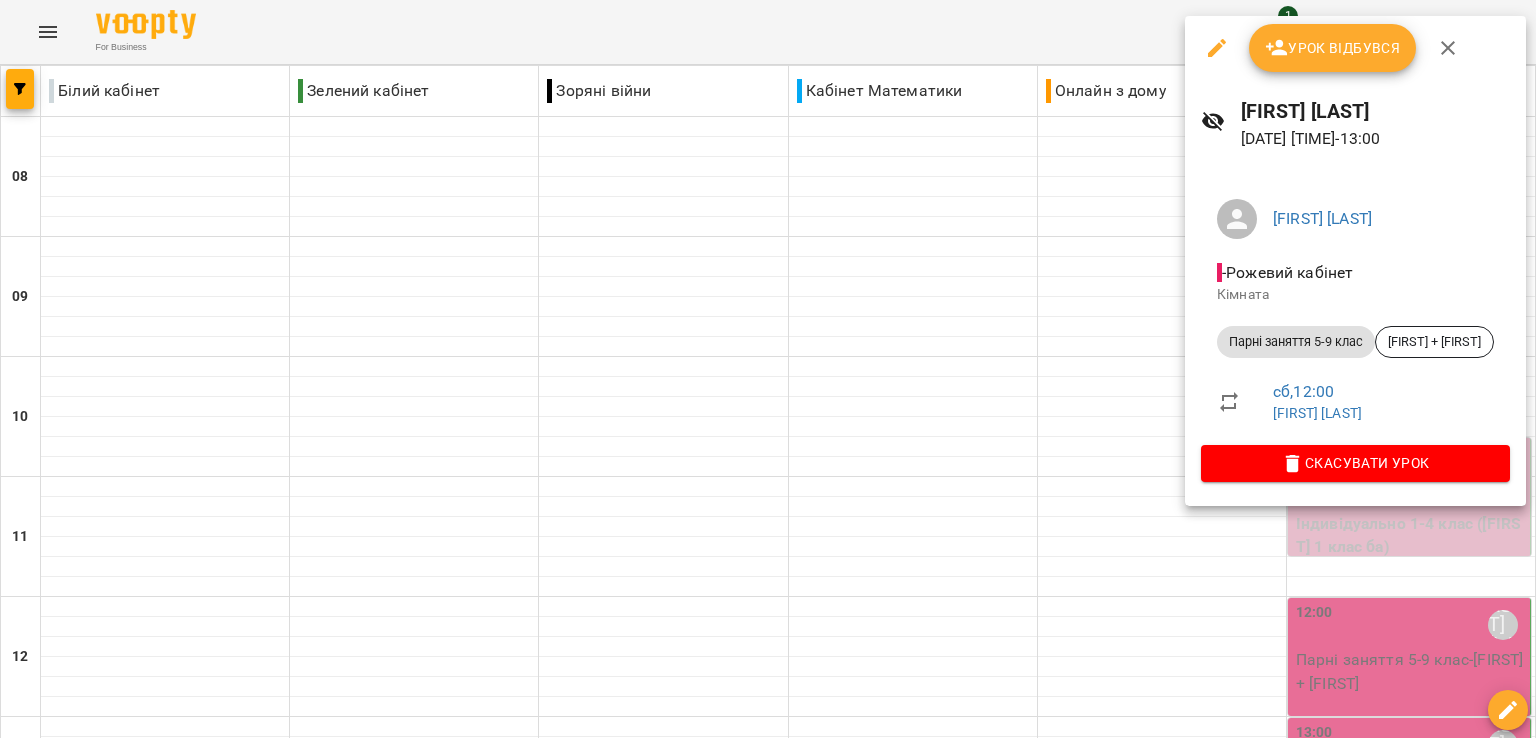 click on "Урок відбувся" at bounding box center (1333, 48) 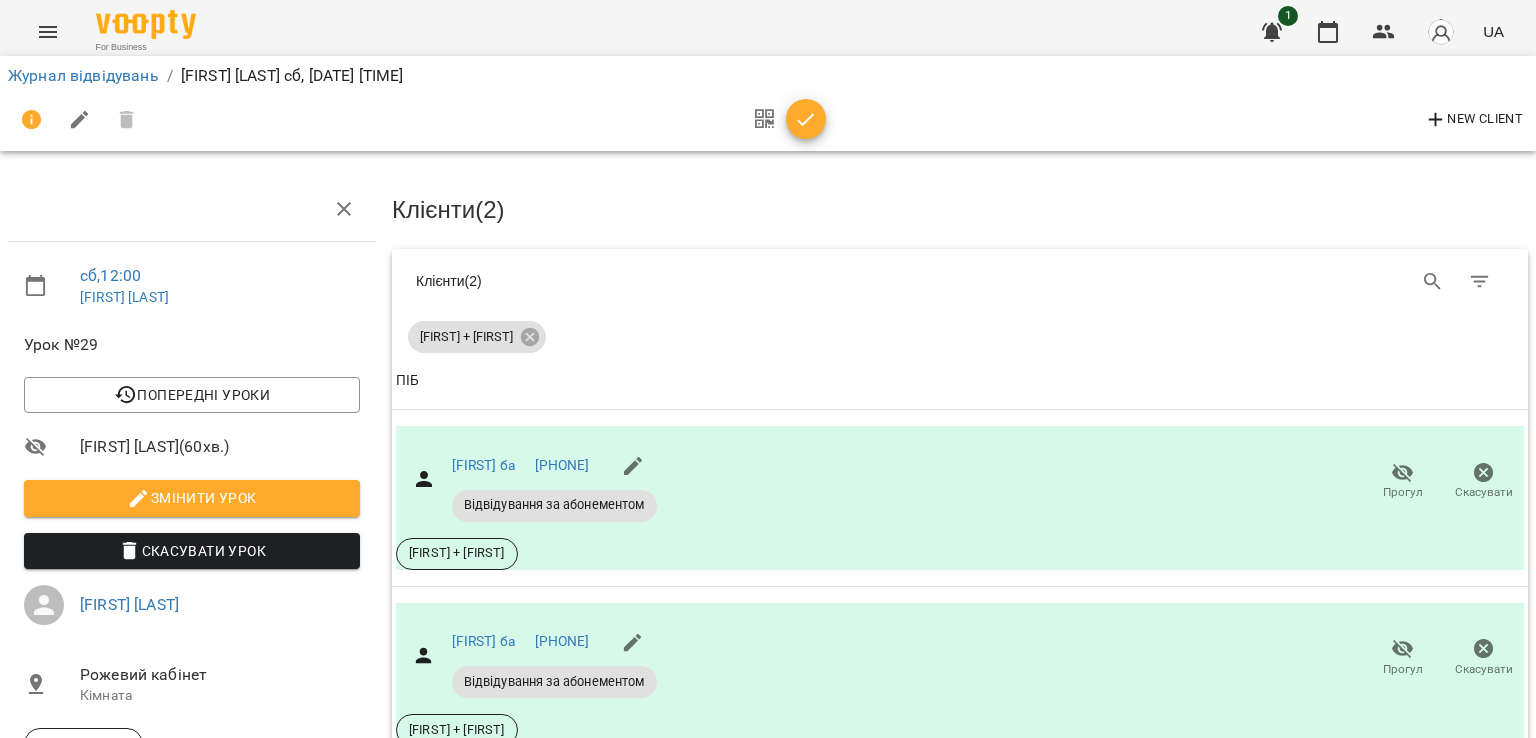 click 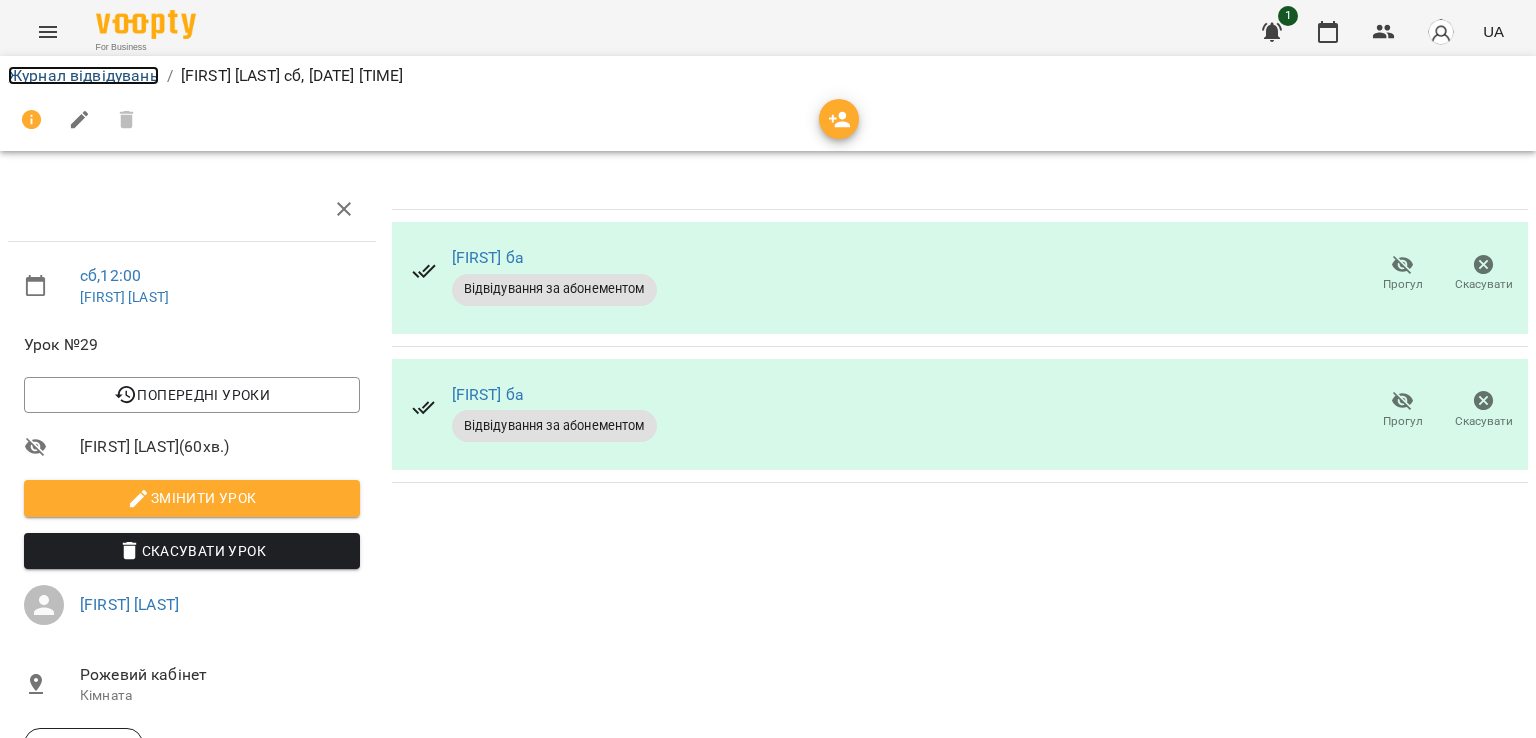 click on "Журнал відвідувань" at bounding box center [83, 75] 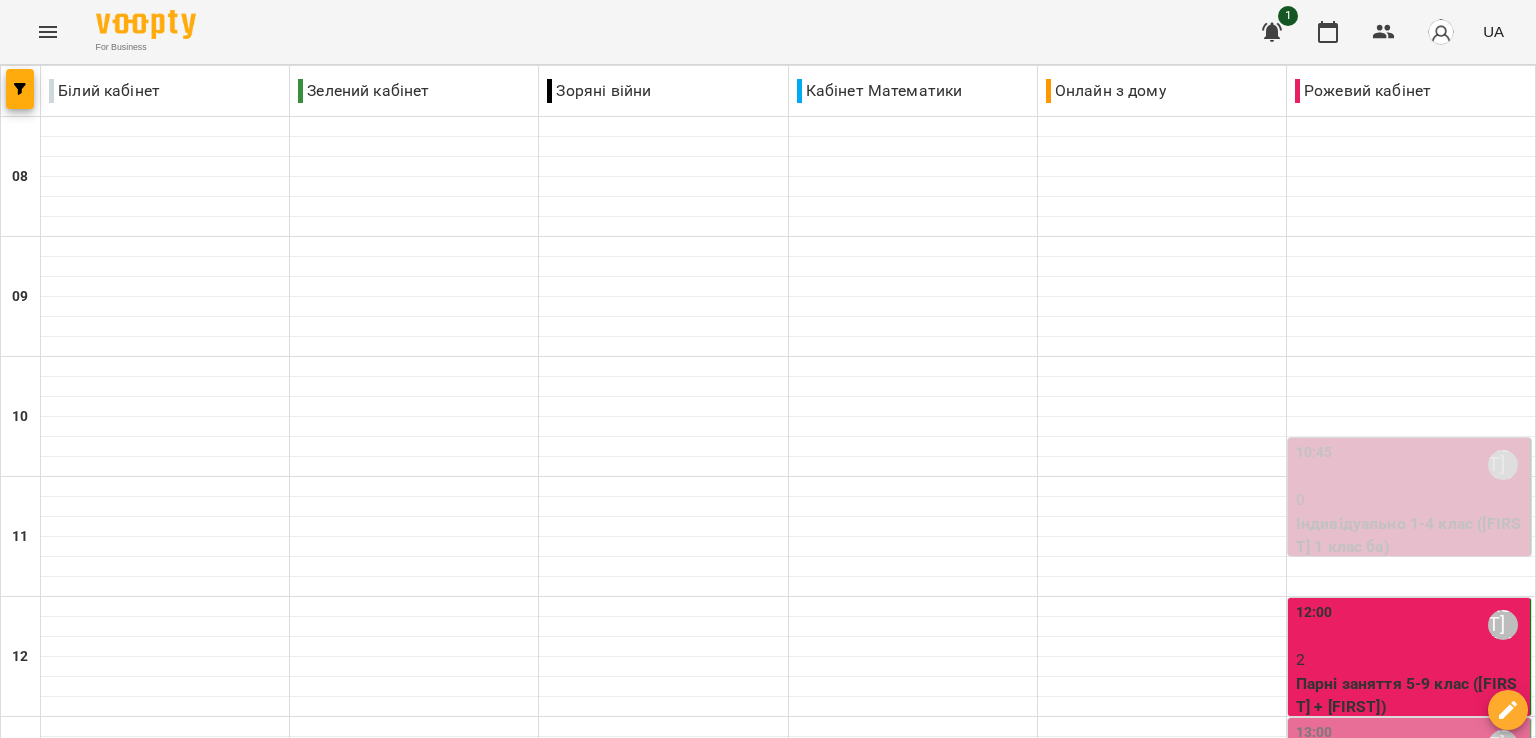 scroll, scrollTop: 400, scrollLeft: 0, axis: vertical 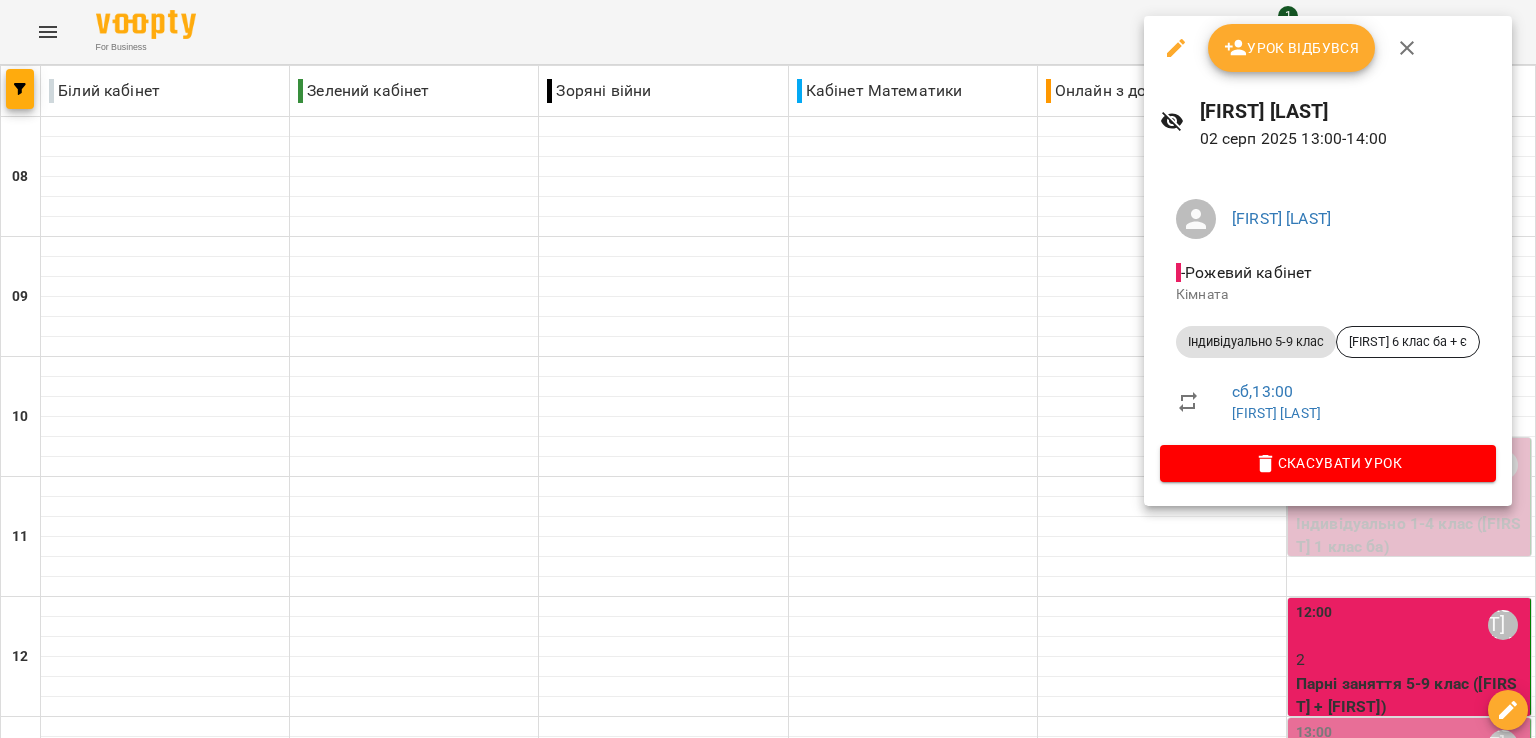 click on "Урок відбувся" at bounding box center (1292, 48) 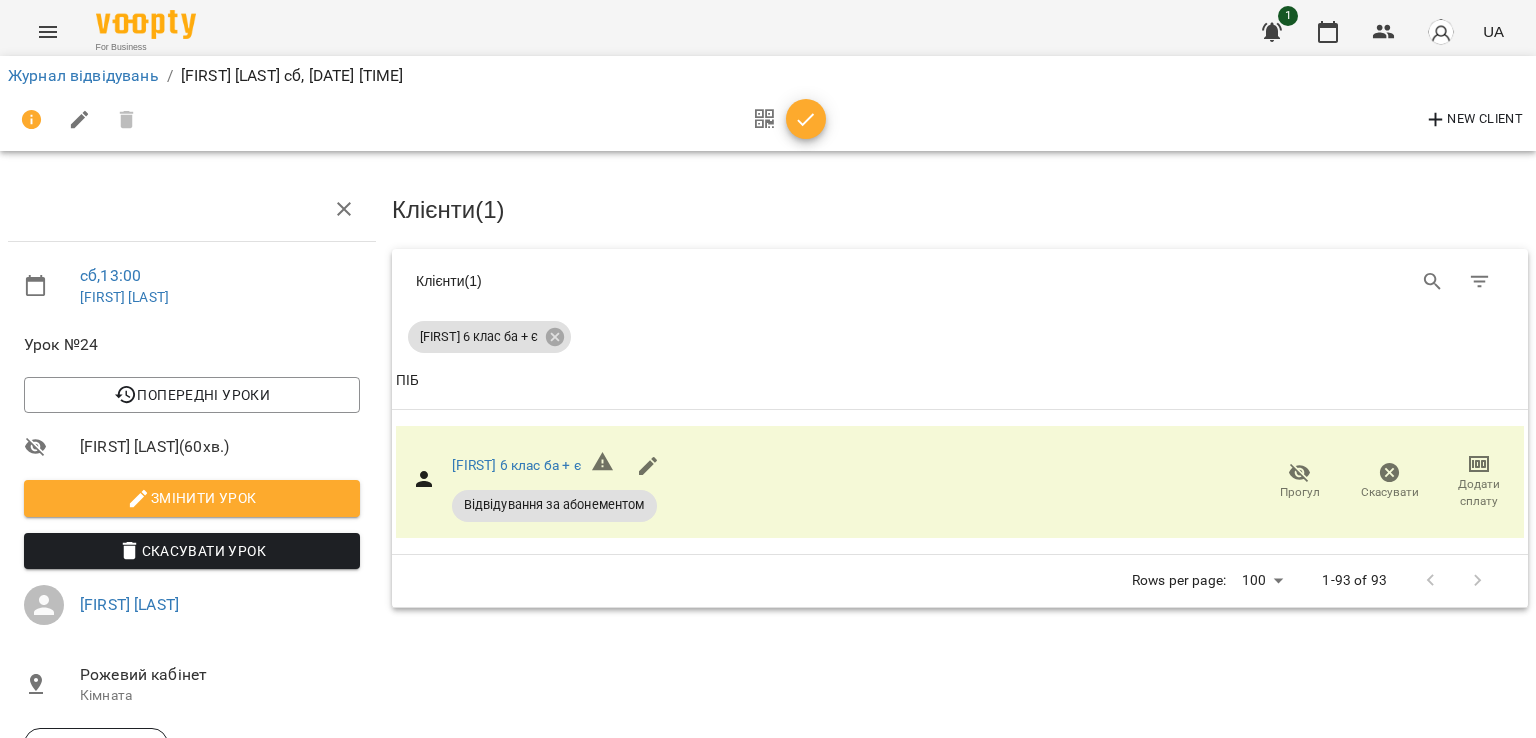 click at bounding box center (806, 120) 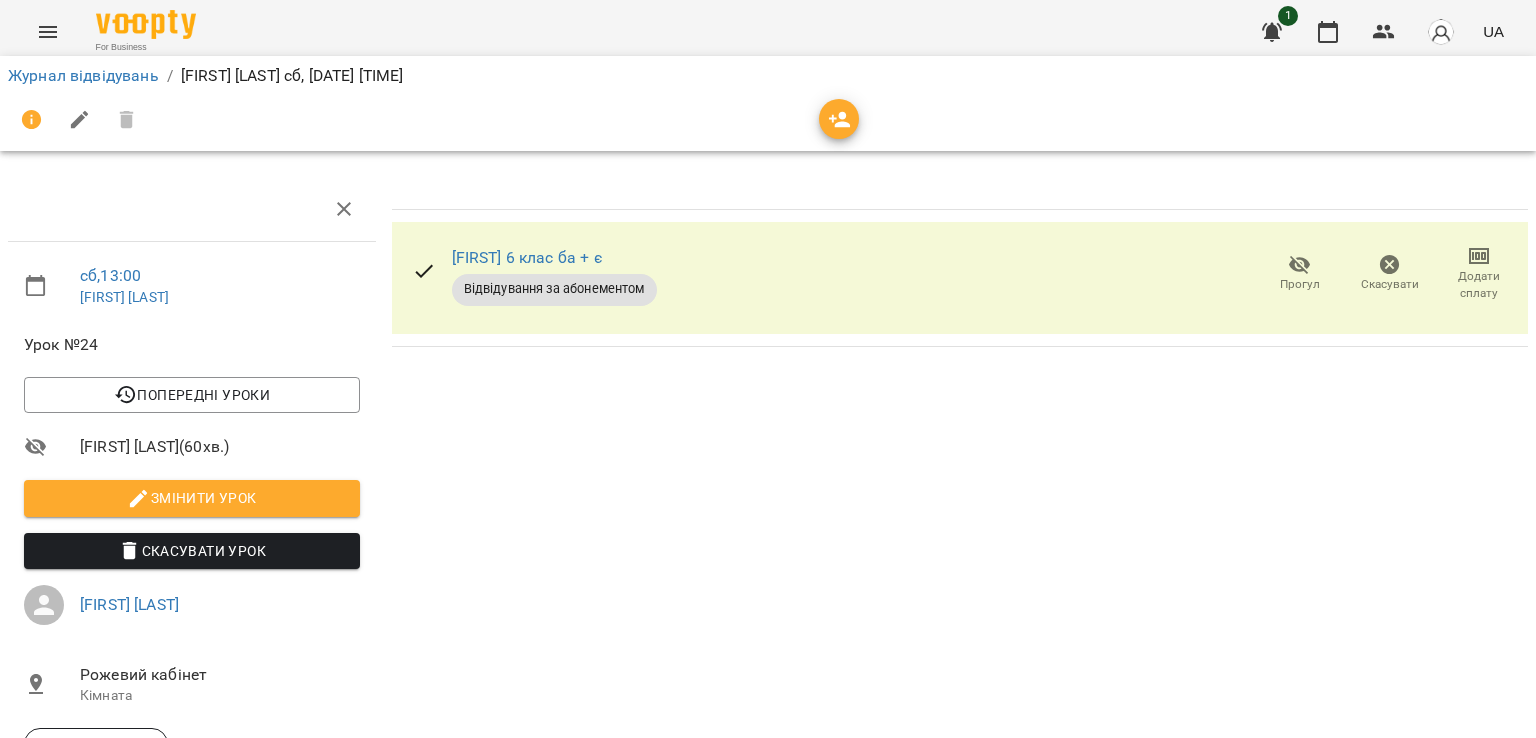 click on "Журнал відвідувань" at bounding box center [83, 76] 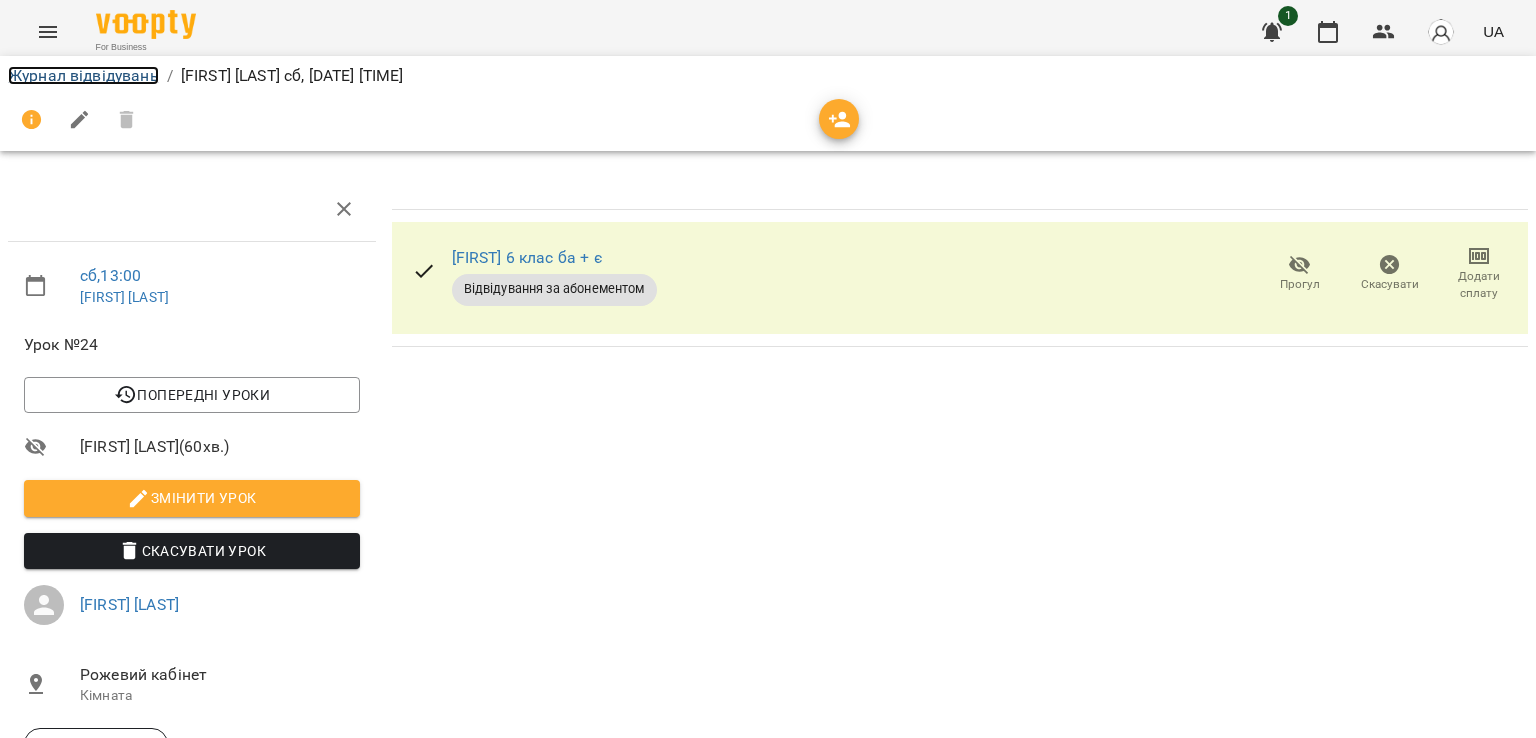 click on "Журнал відвідувань" at bounding box center [83, 75] 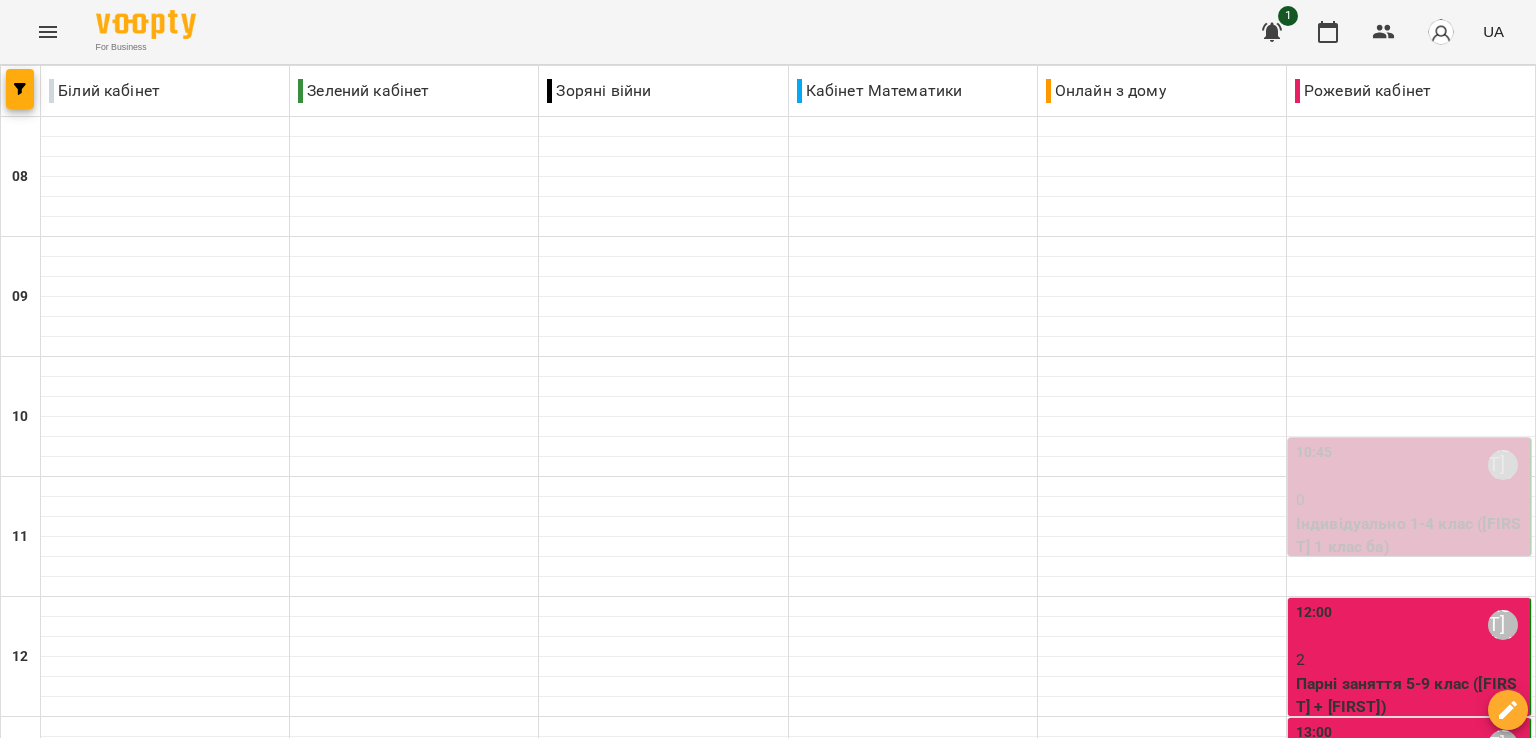 scroll, scrollTop: 900, scrollLeft: 0, axis: vertical 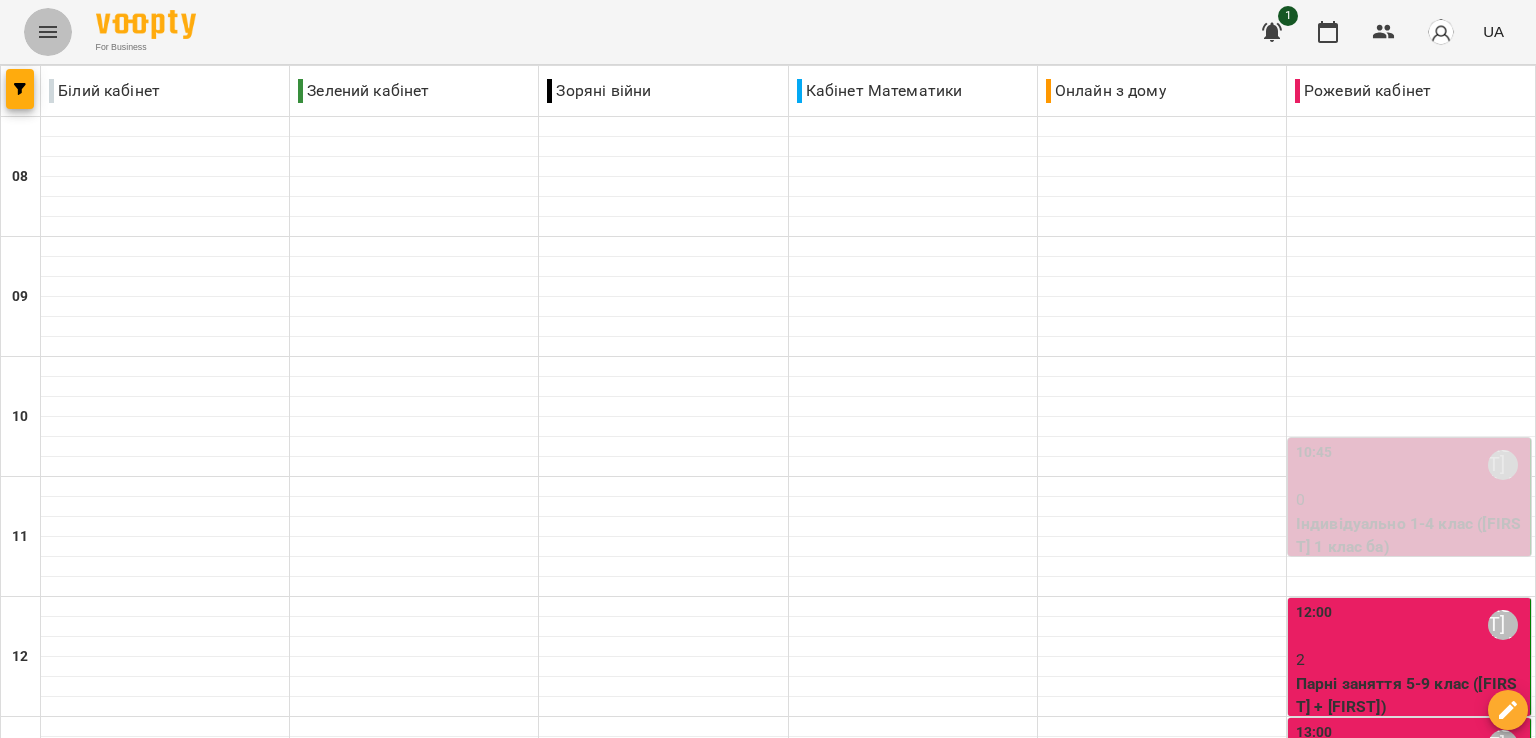 click at bounding box center (48, 32) 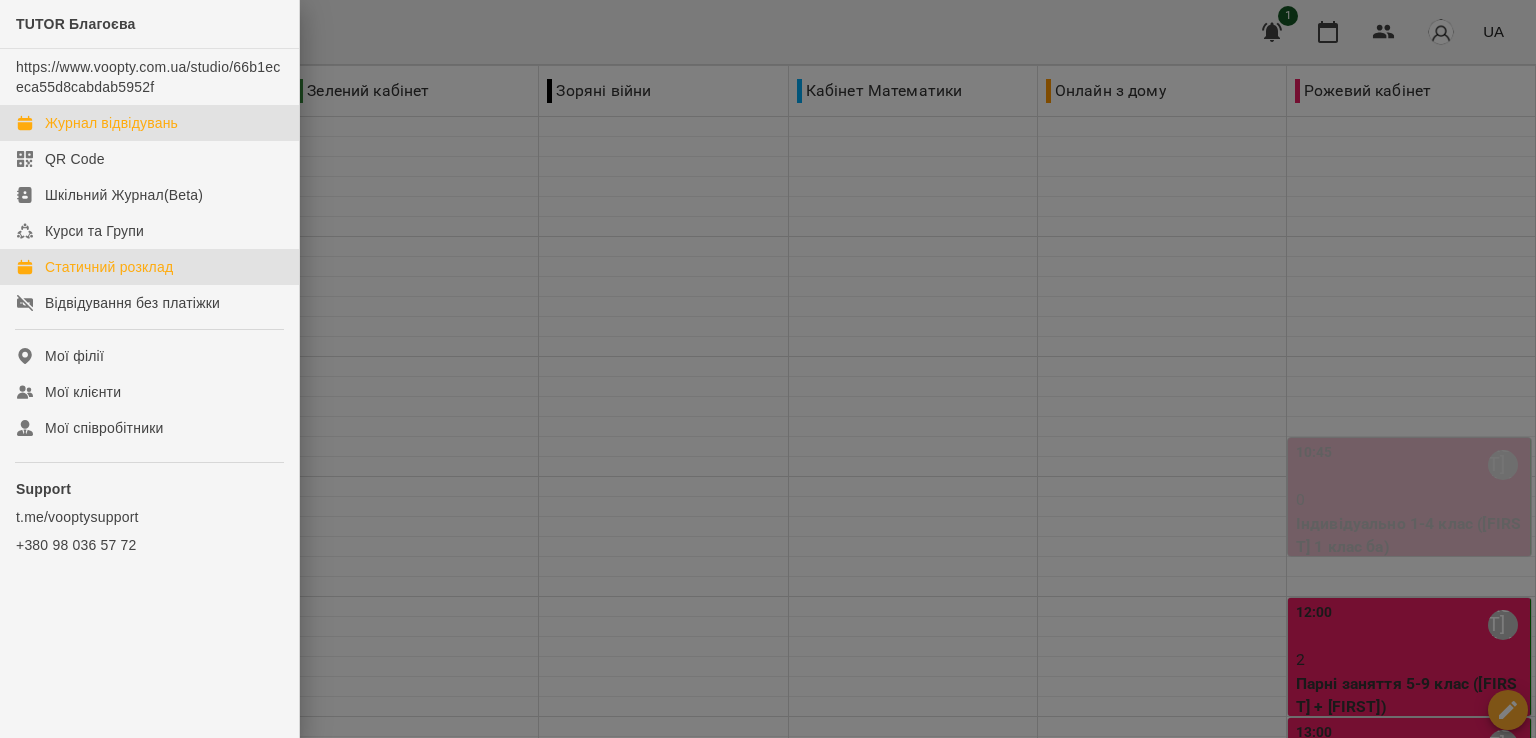 click on "Статичний розклад" 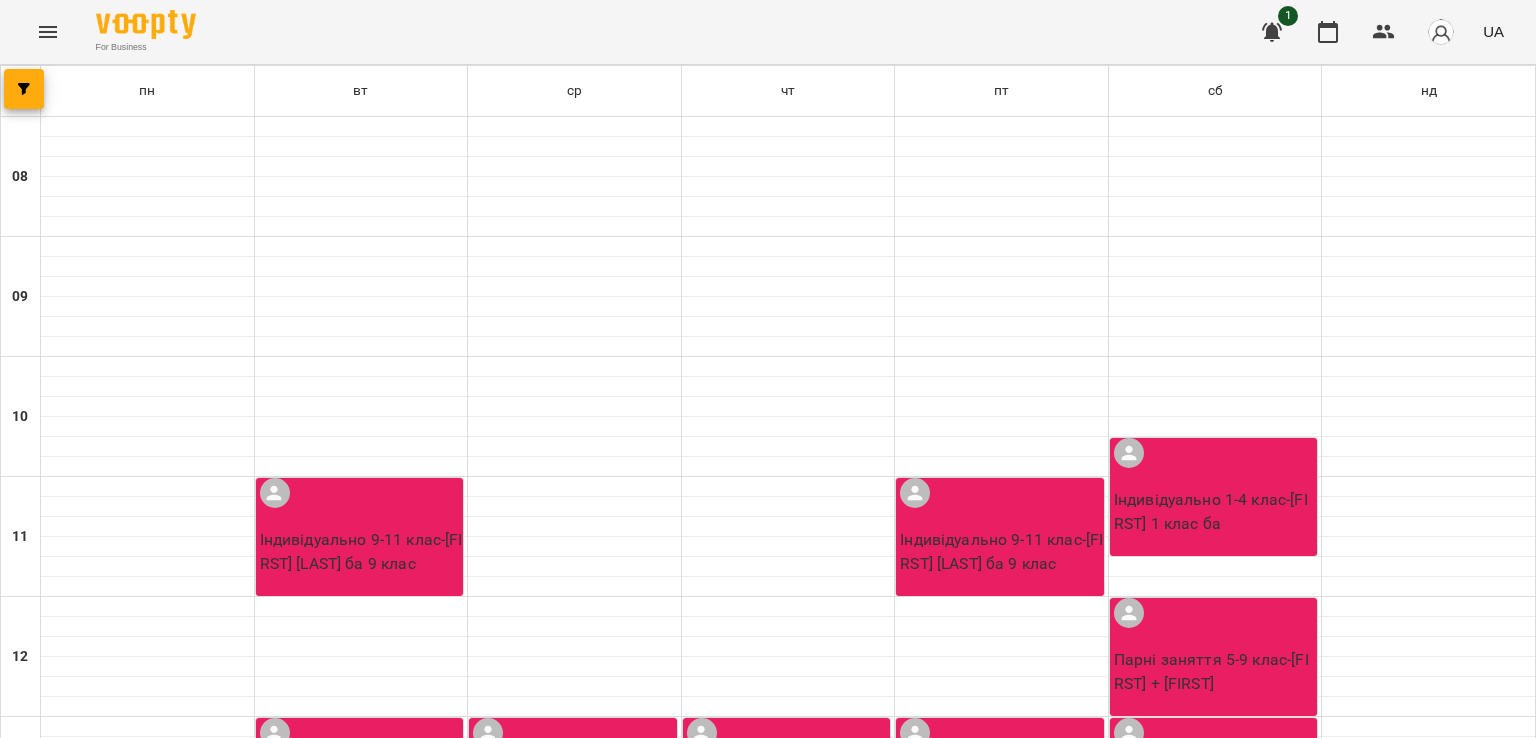 scroll, scrollTop: 500, scrollLeft: 0, axis: vertical 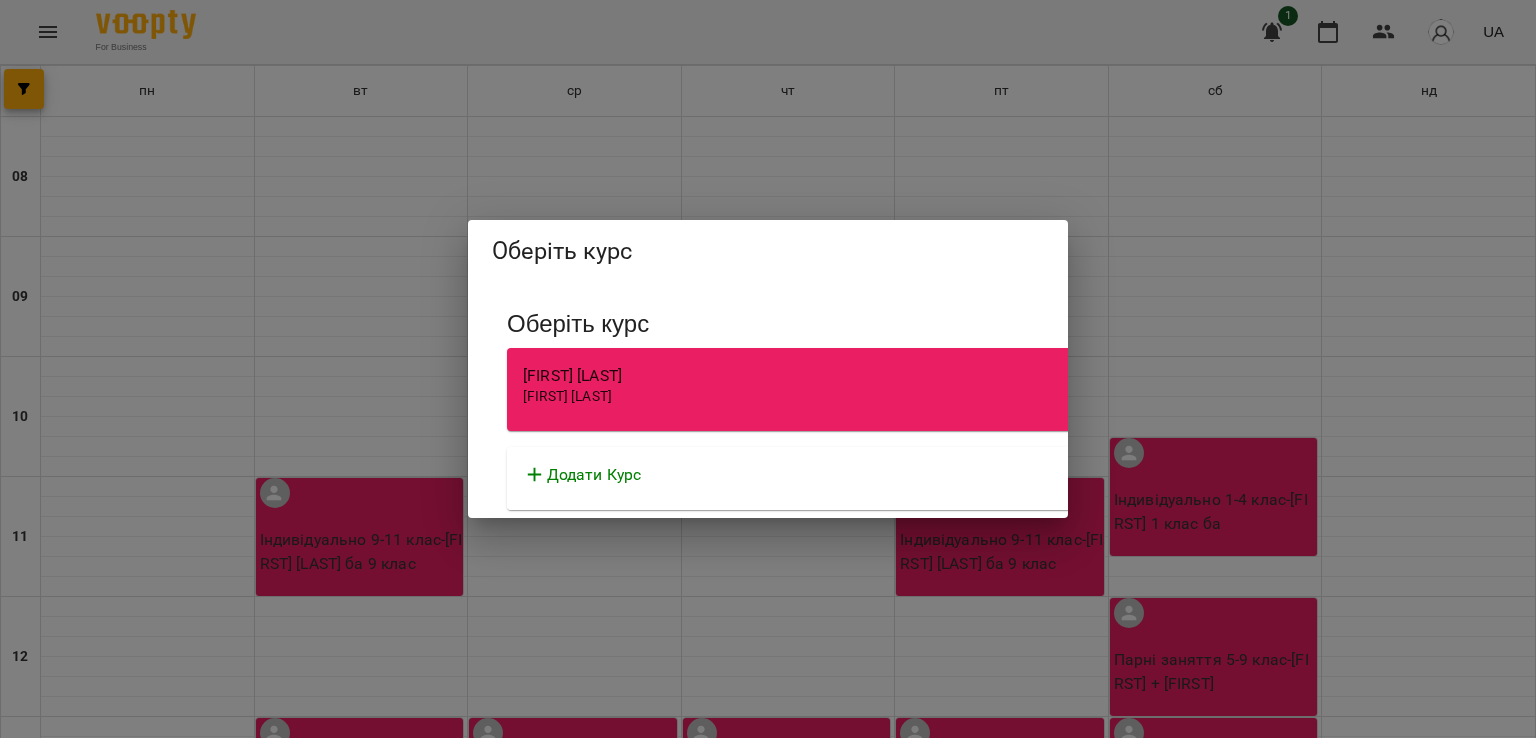 click on "[FIRST] [LAST]" at bounding box center (1077, 376) 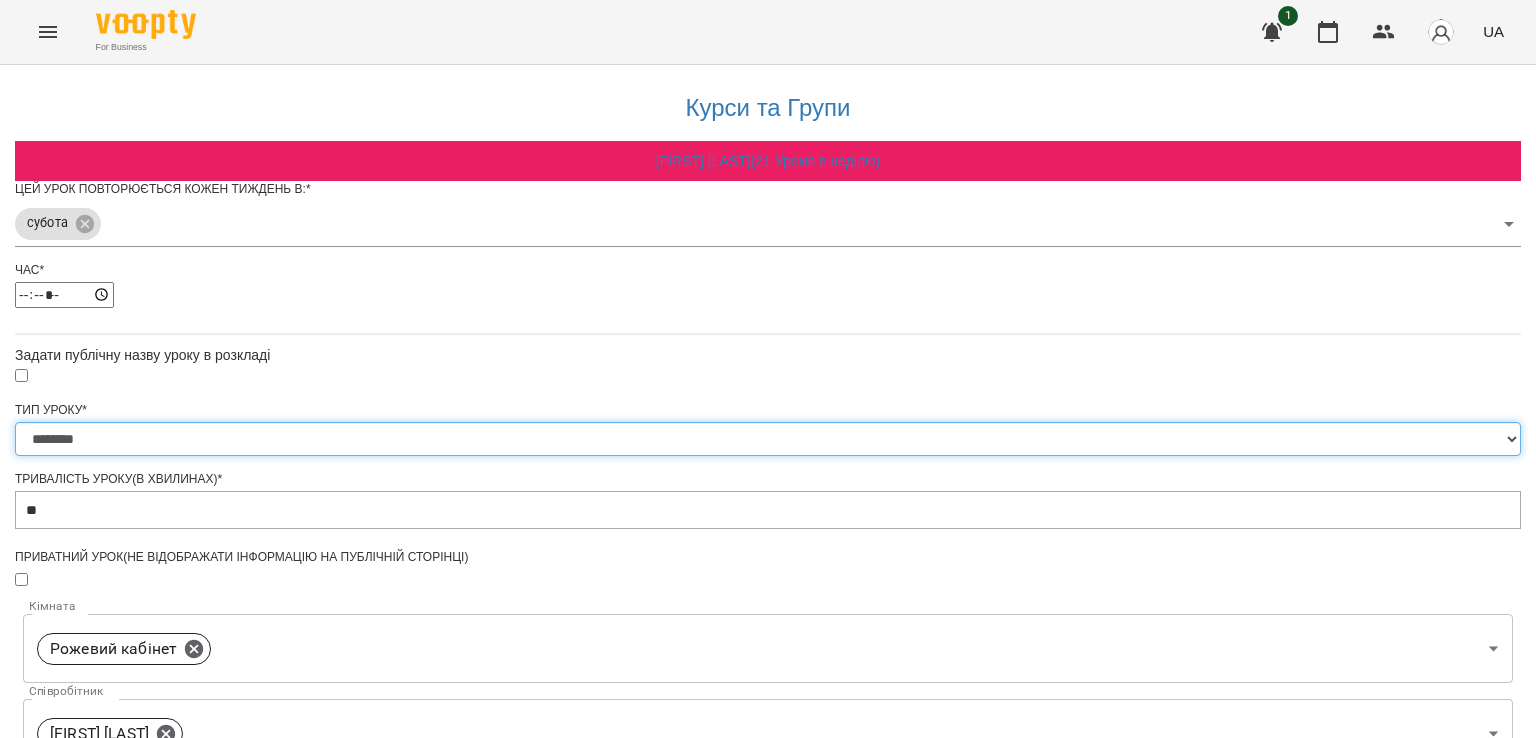 click on "**********" at bounding box center [768, 439] 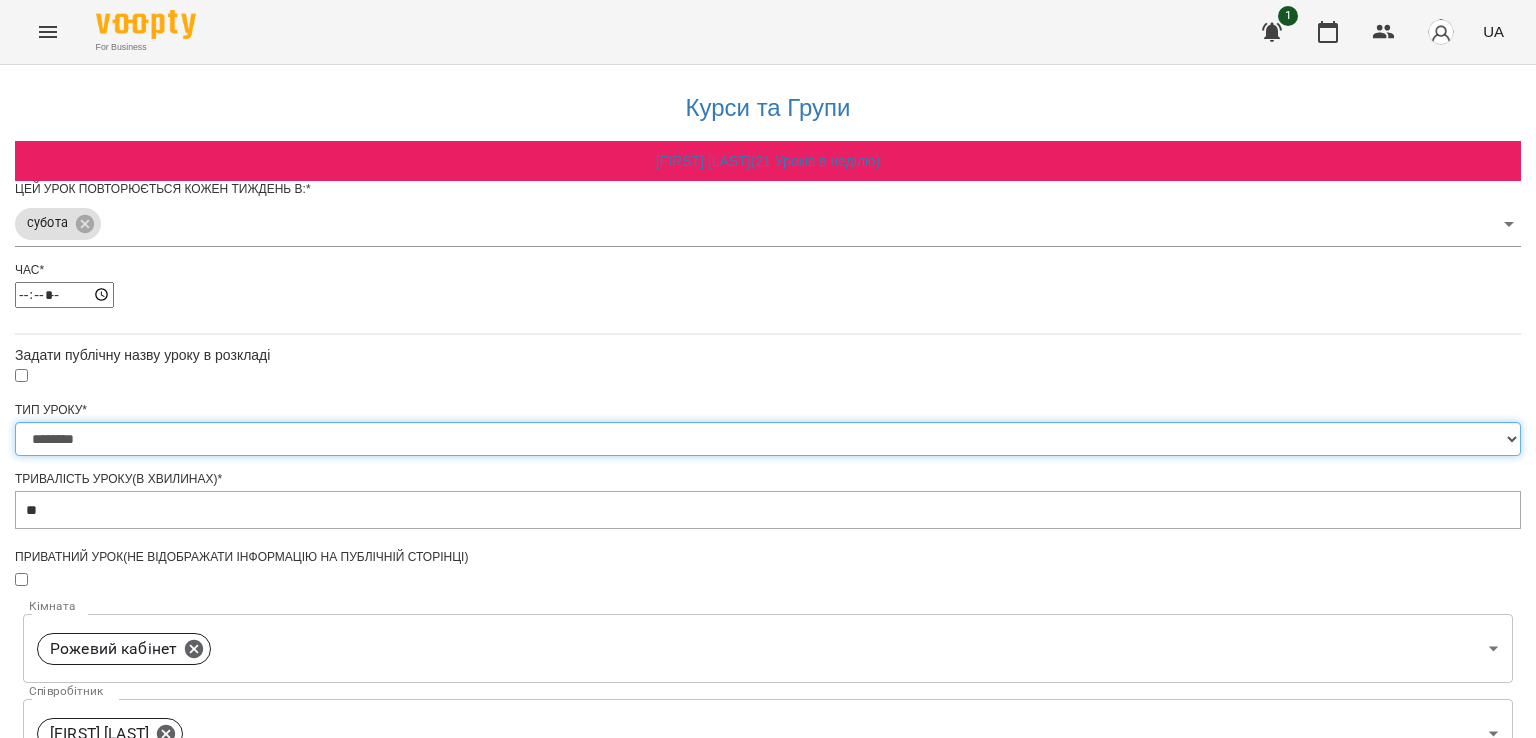 select on "**********" 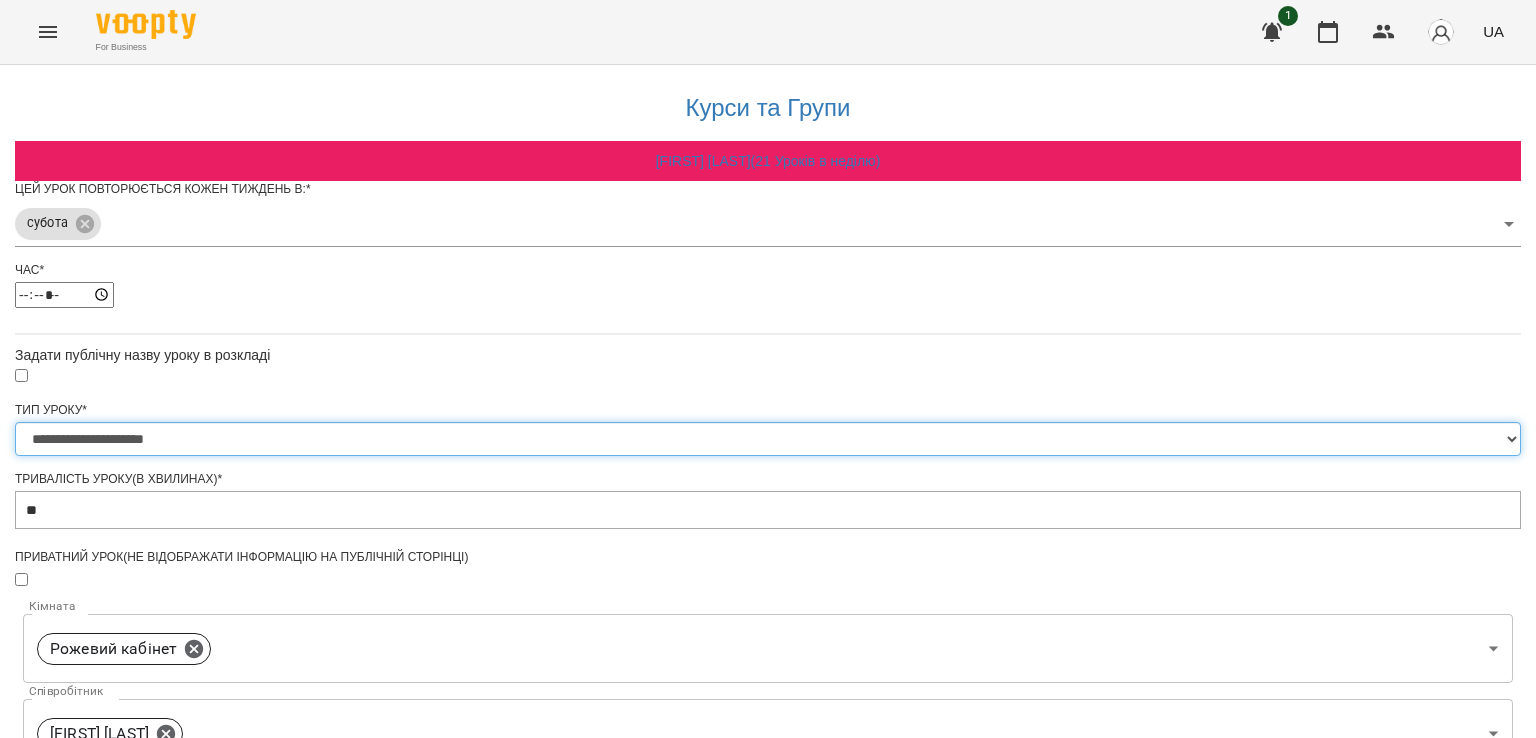 click on "**********" at bounding box center [768, 439] 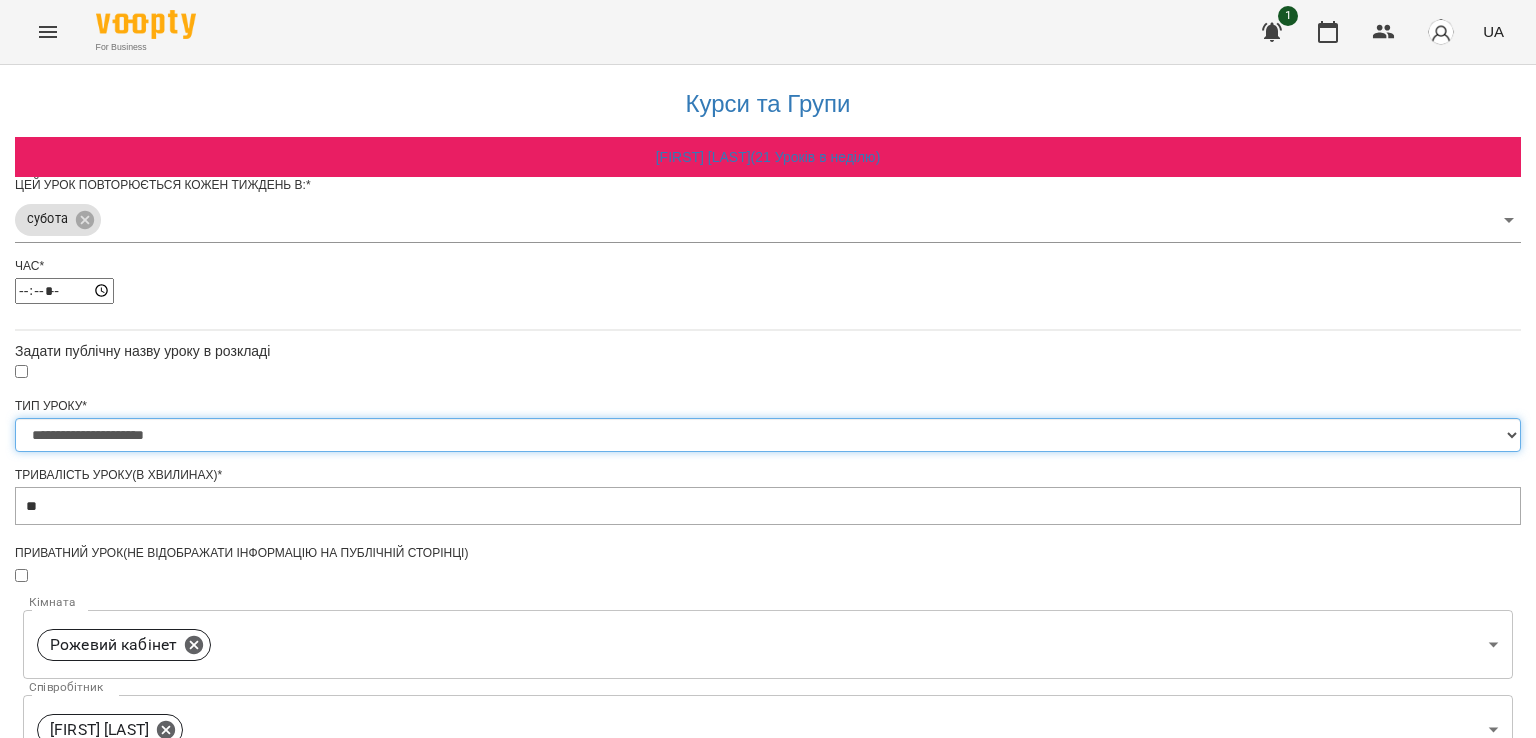 scroll, scrollTop: 400, scrollLeft: 0, axis: vertical 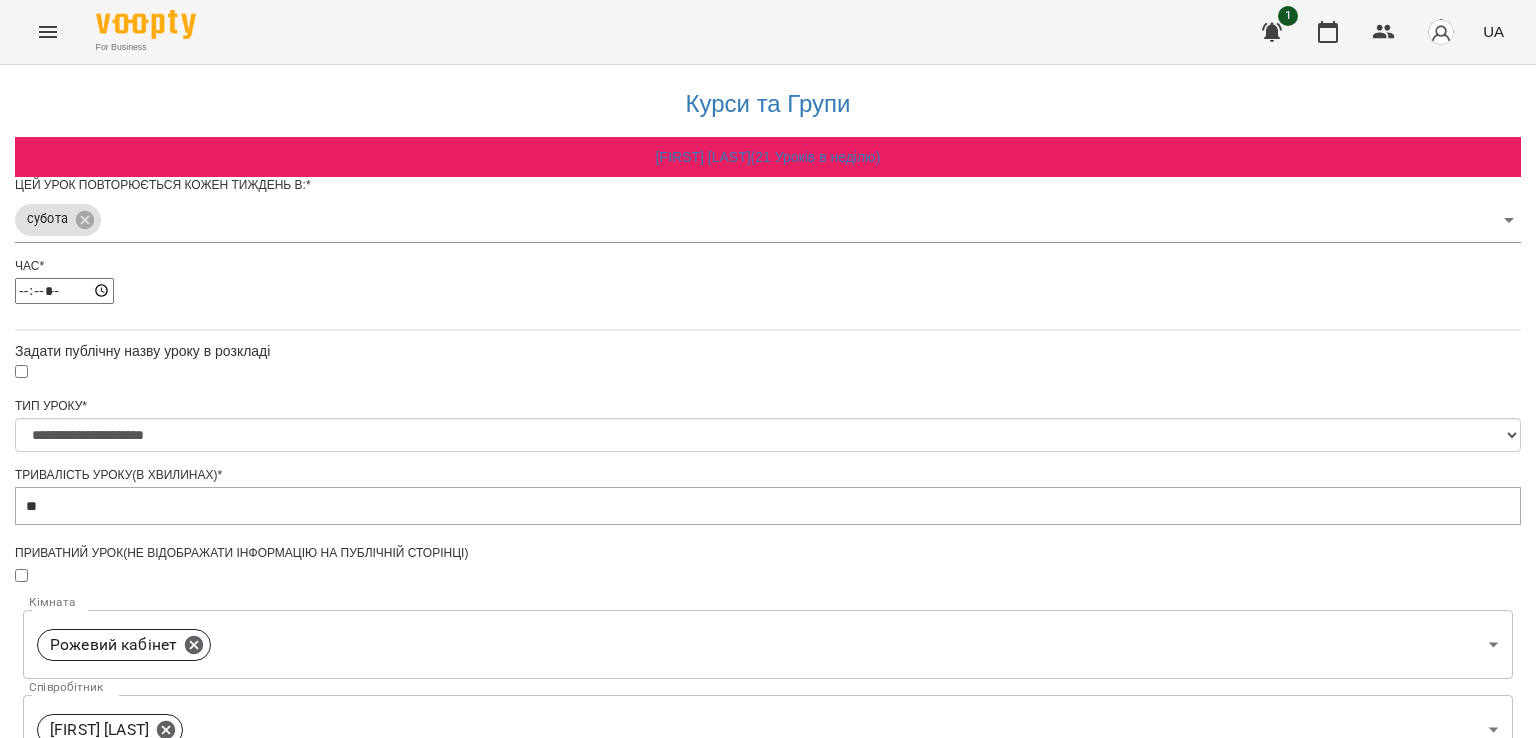 click on "**********" at bounding box center [768, 619] 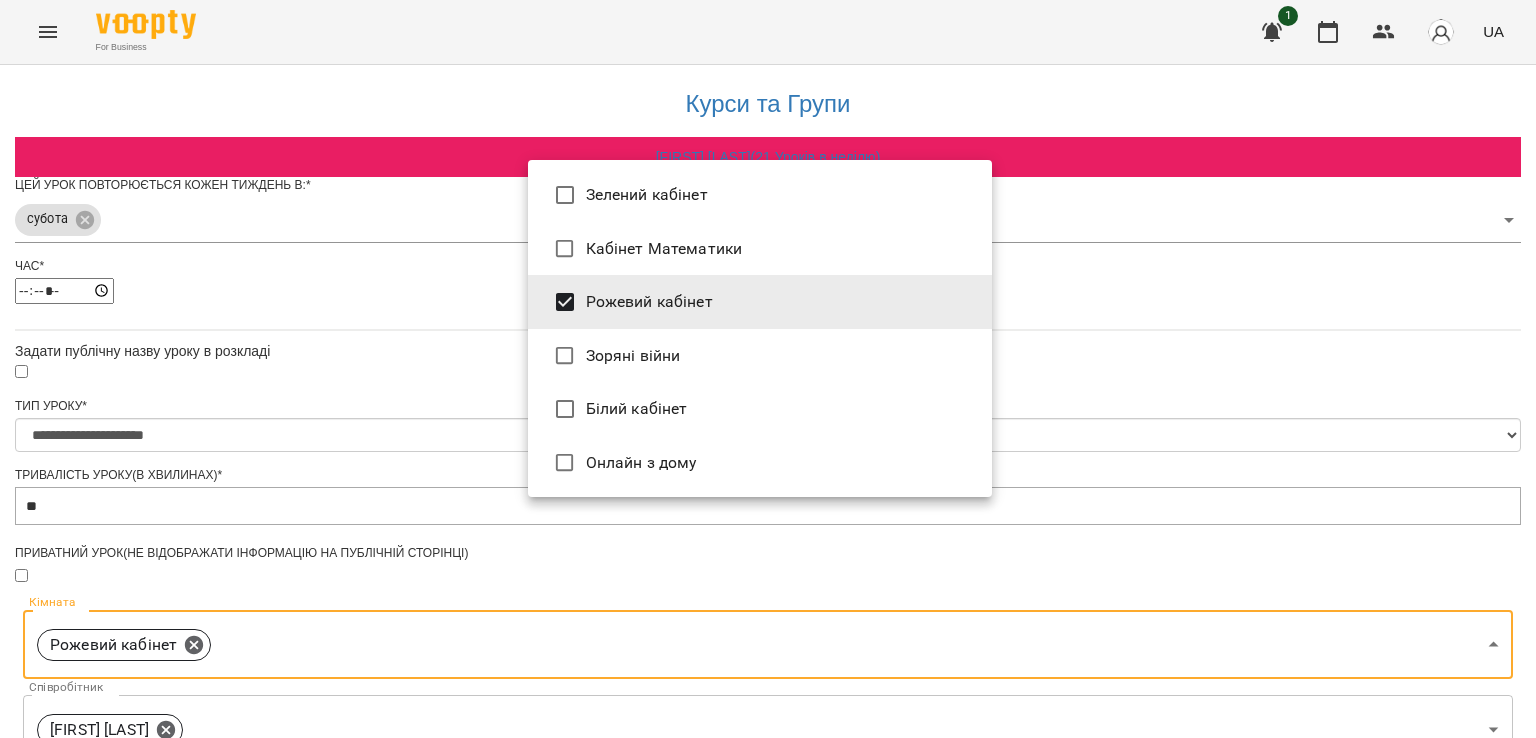 click on "Рожевий кабінет" at bounding box center (760, 302) 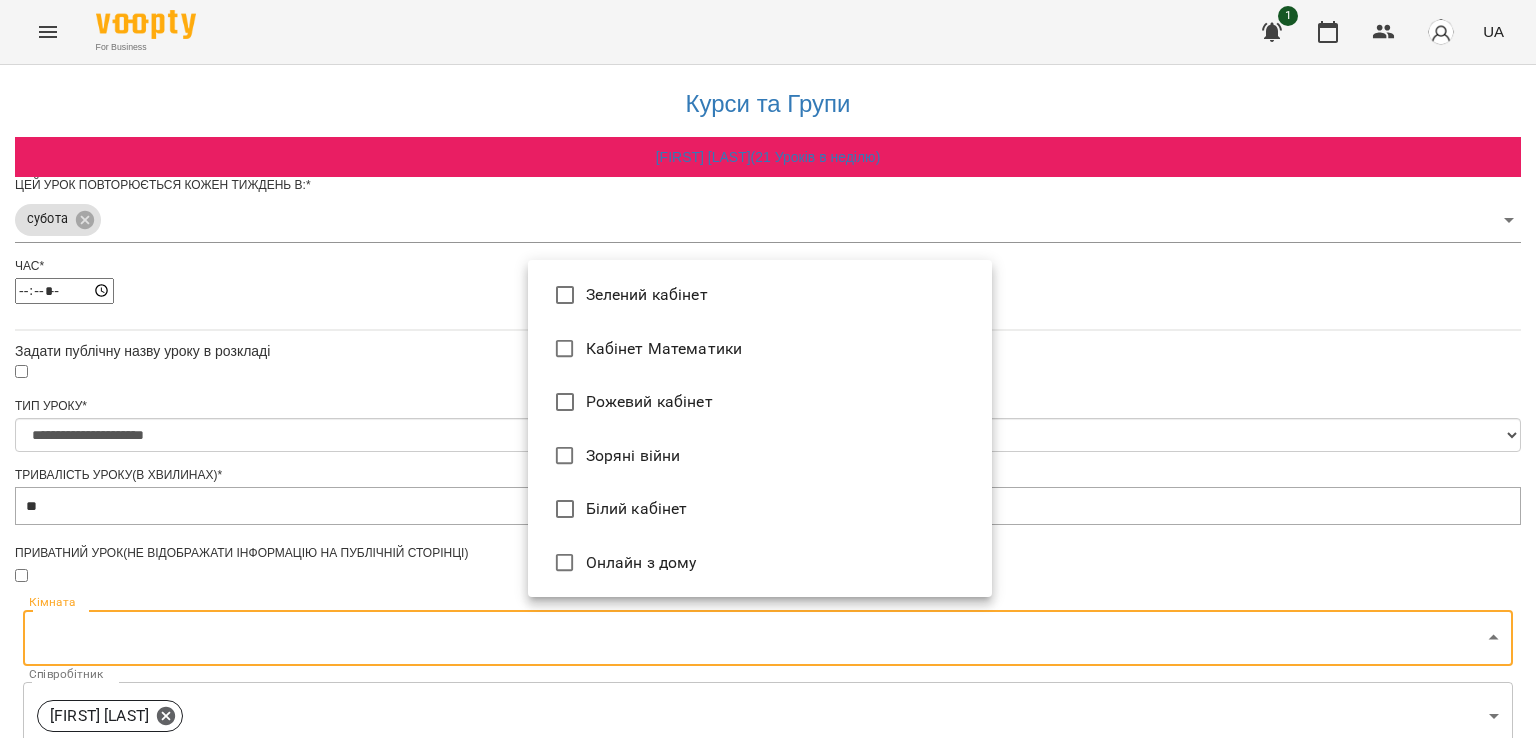 click on "Зелений кабінет" at bounding box center (760, 295) 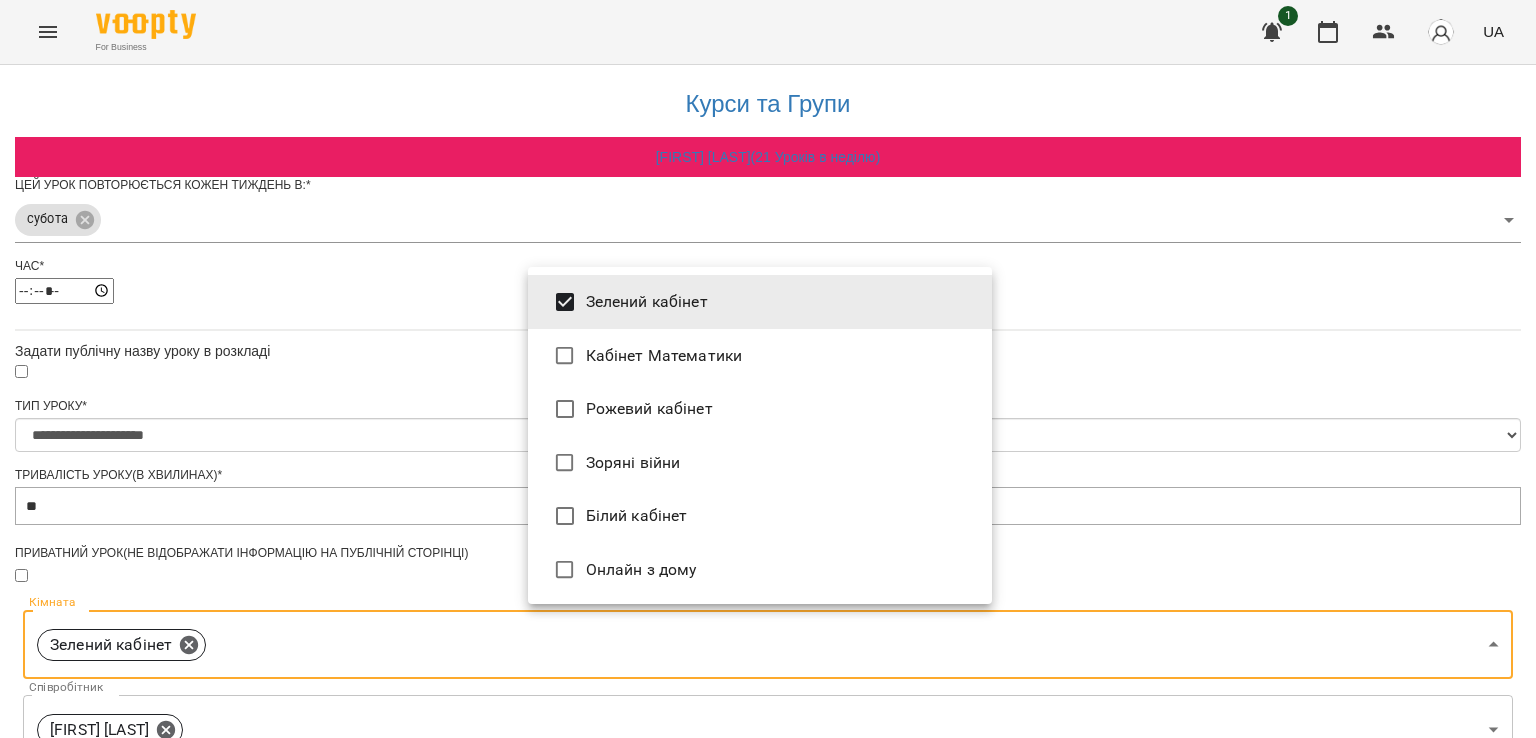 click at bounding box center (768, 369) 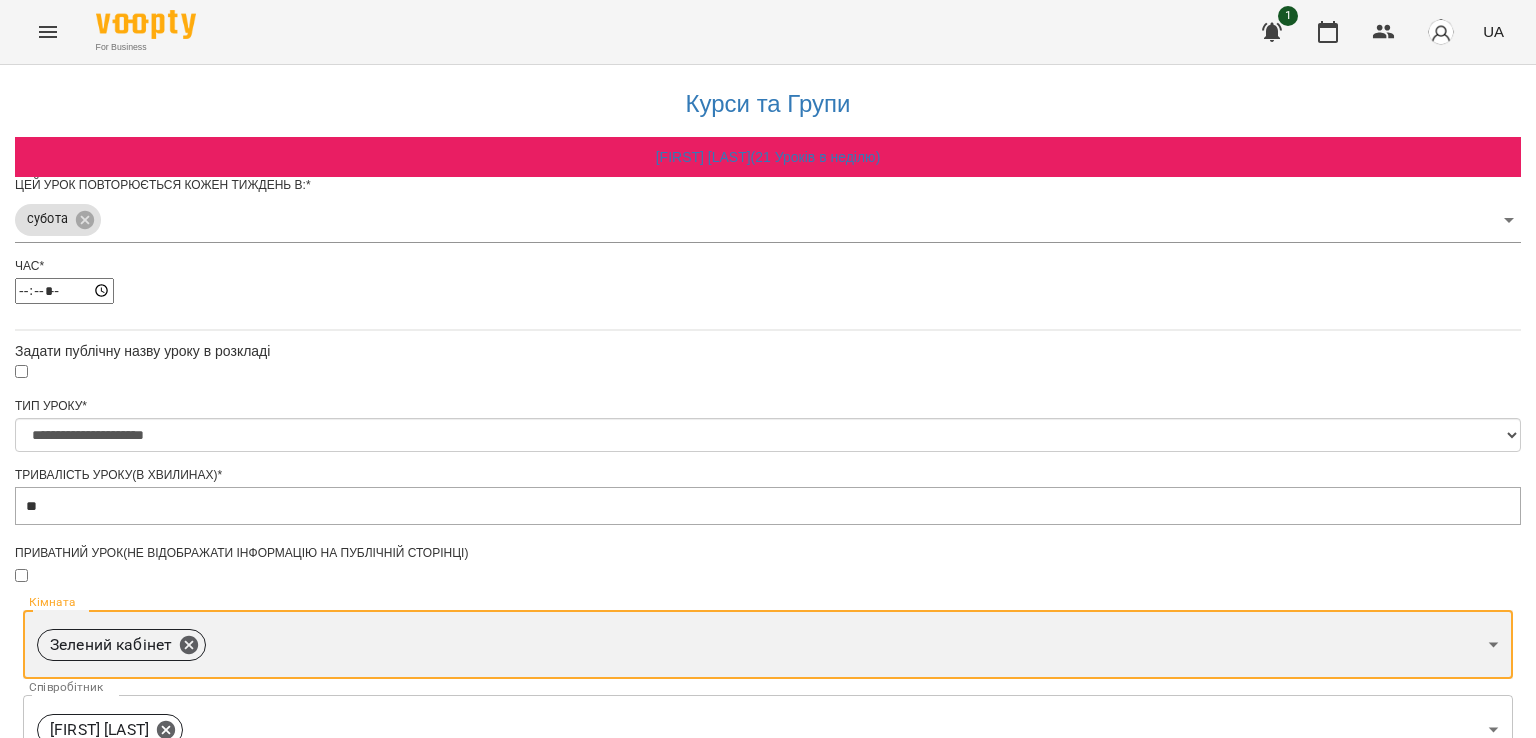 scroll, scrollTop: 600, scrollLeft: 0, axis: vertical 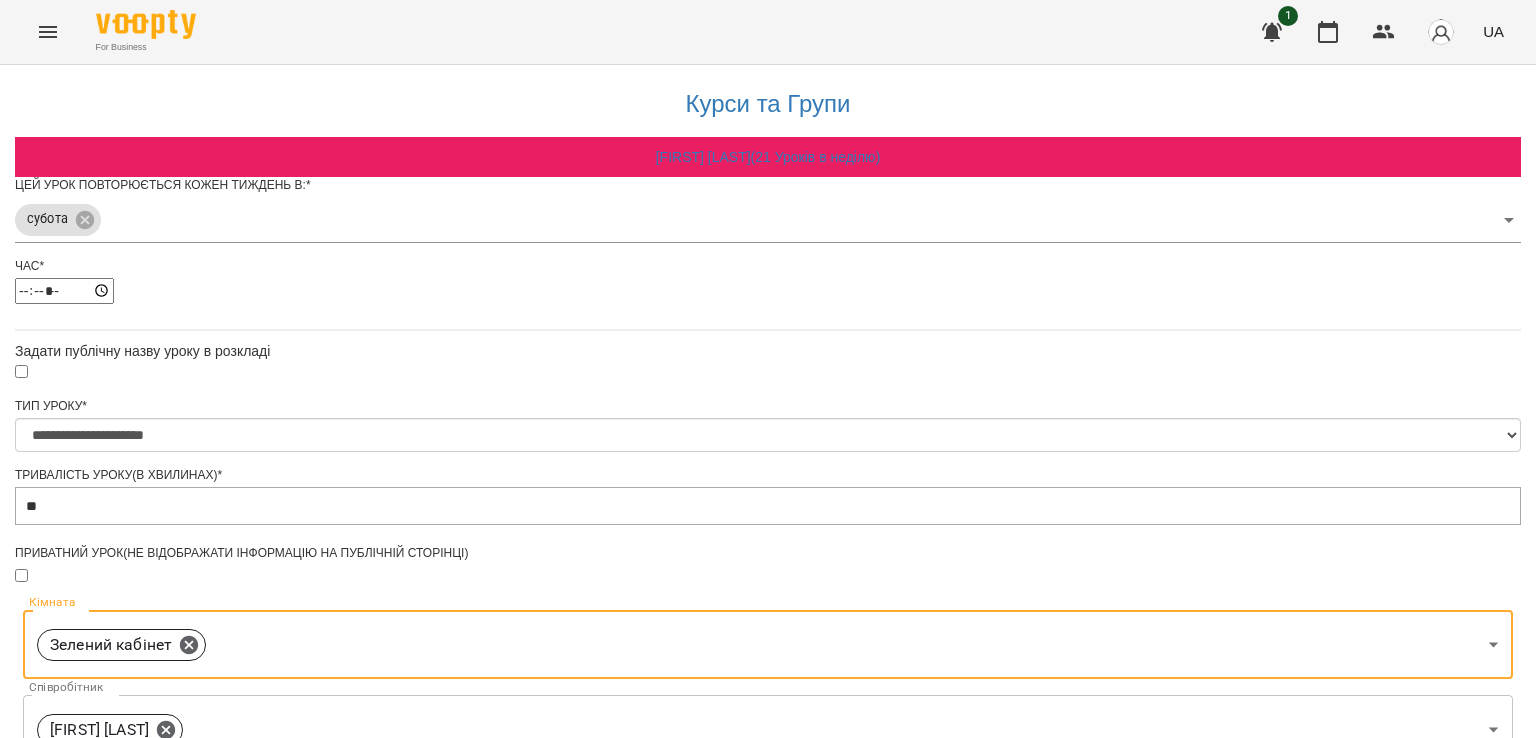 click on "Обрати клієнтів, які це відвідують" at bounding box center [180, 994] 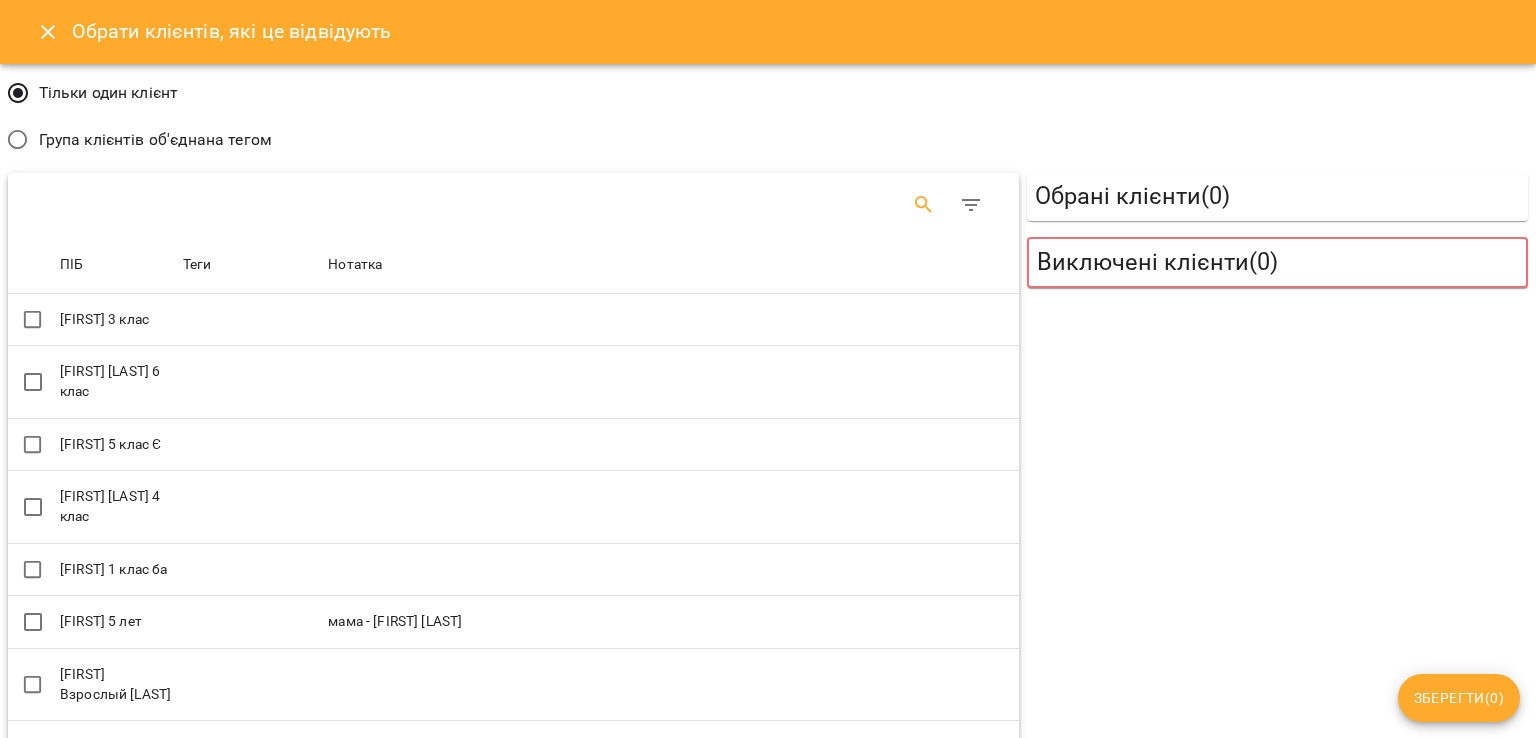 click 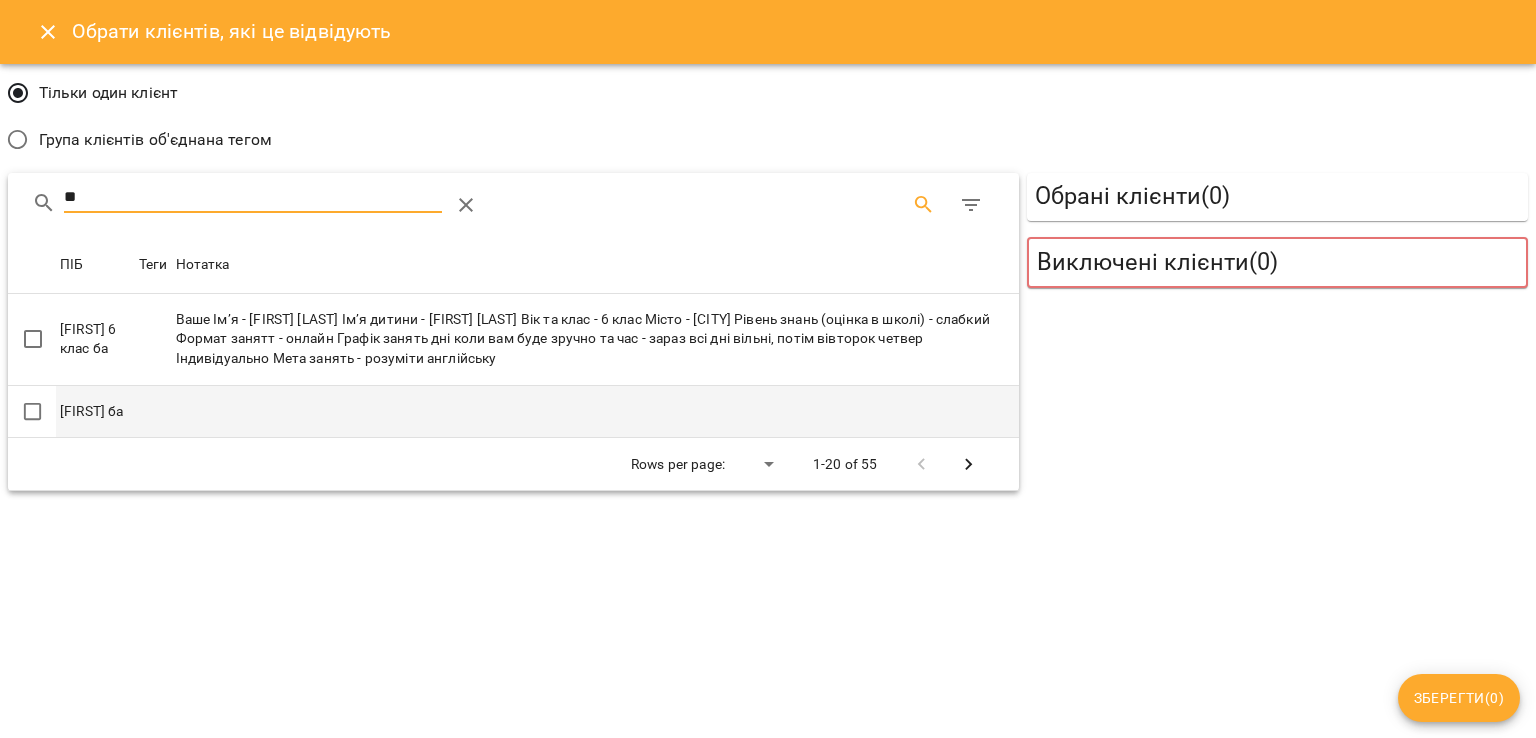 type on "**" 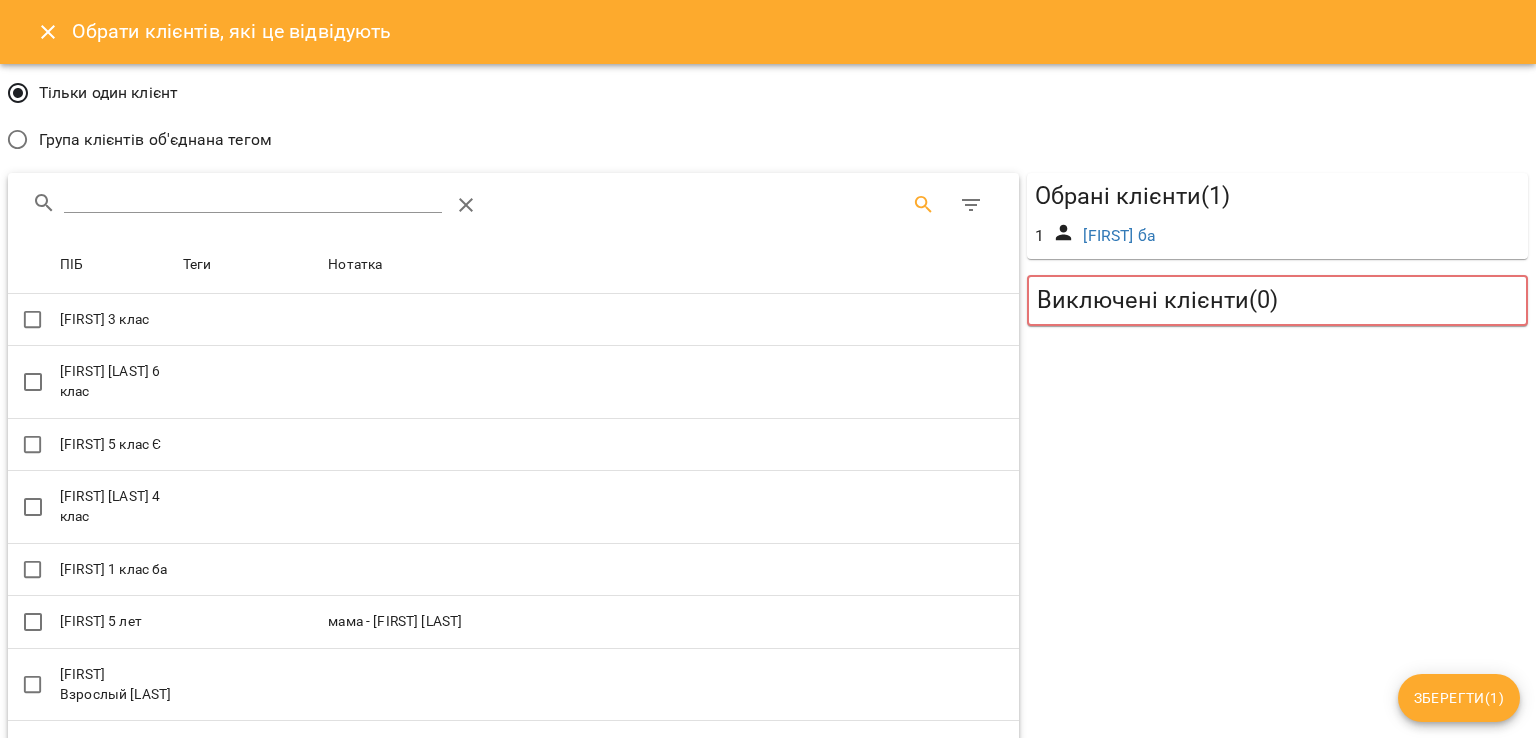click on "Зберегти ( 1 )" at bounding box center [1459, 698] 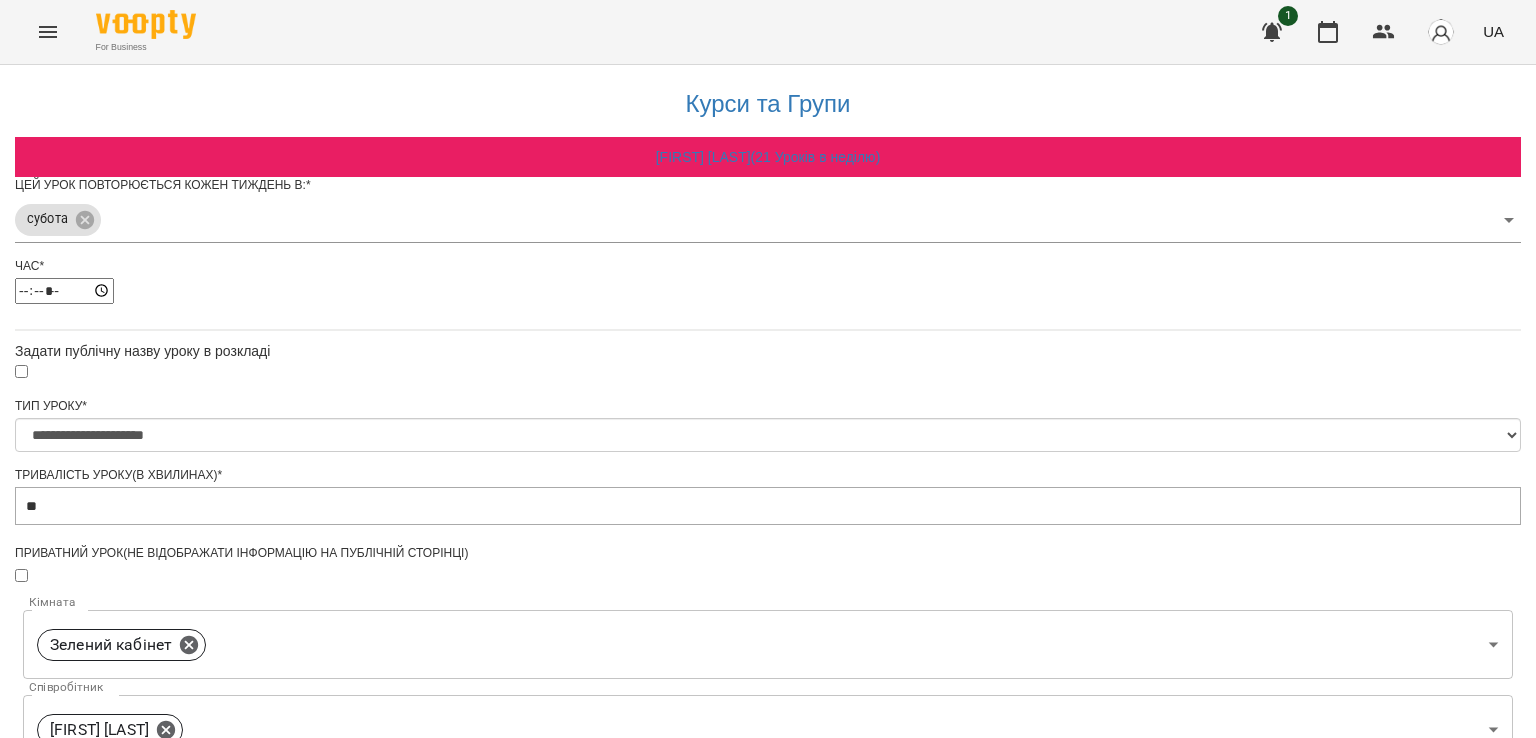 scroll, scrollTop: 607, scrollLeft: 0, axis: vertical 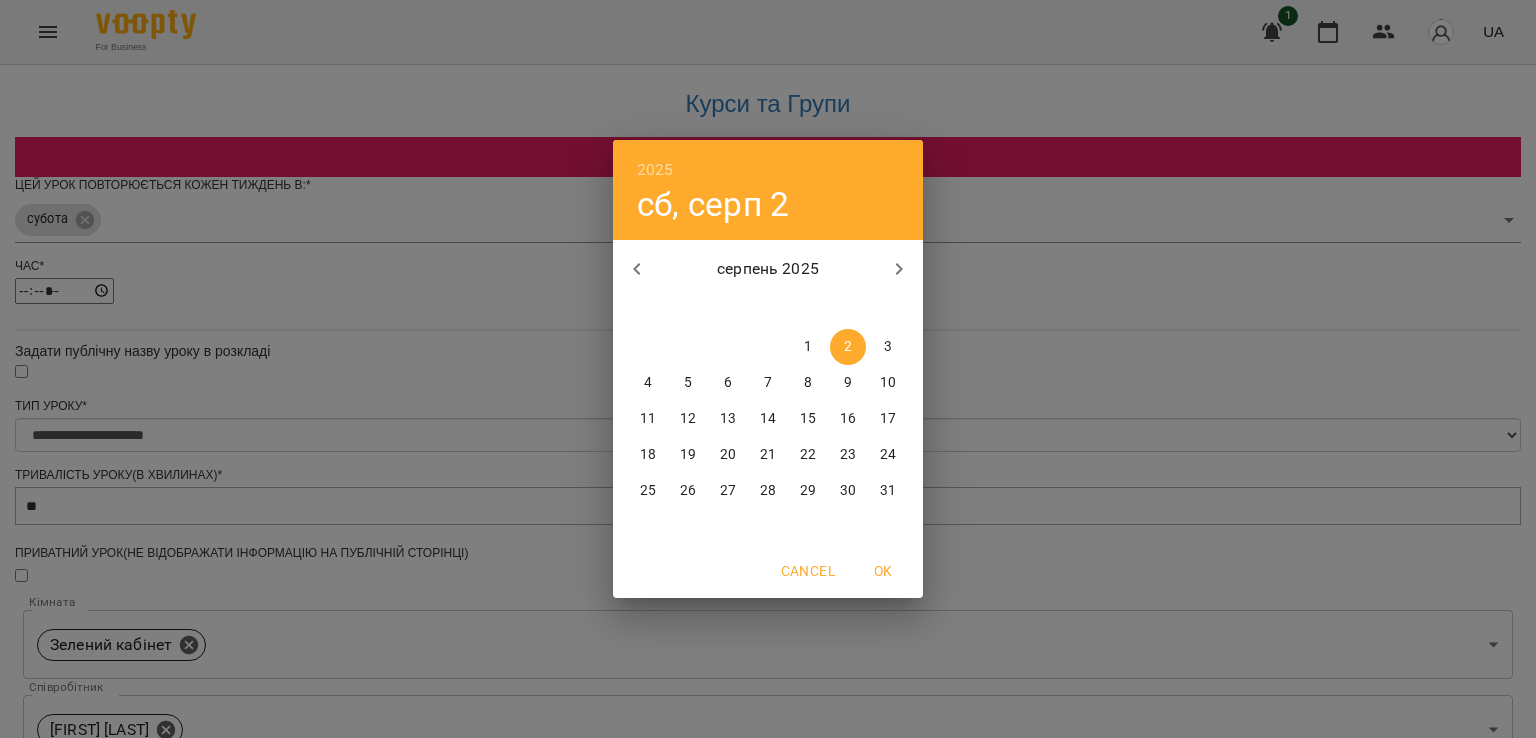 click on "серпень 2025" at bounding box center [768, 269] 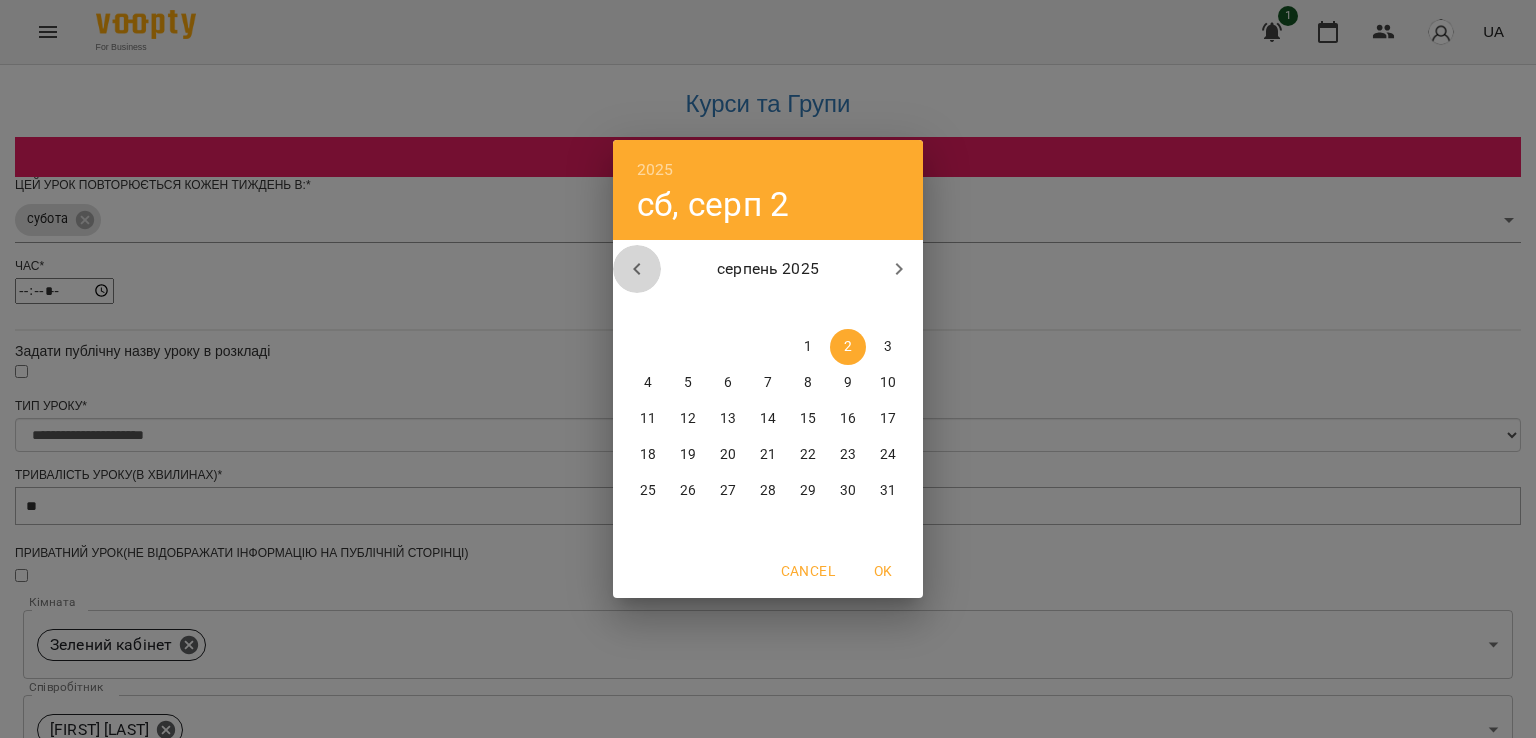 click at bounding box center (637, 269) 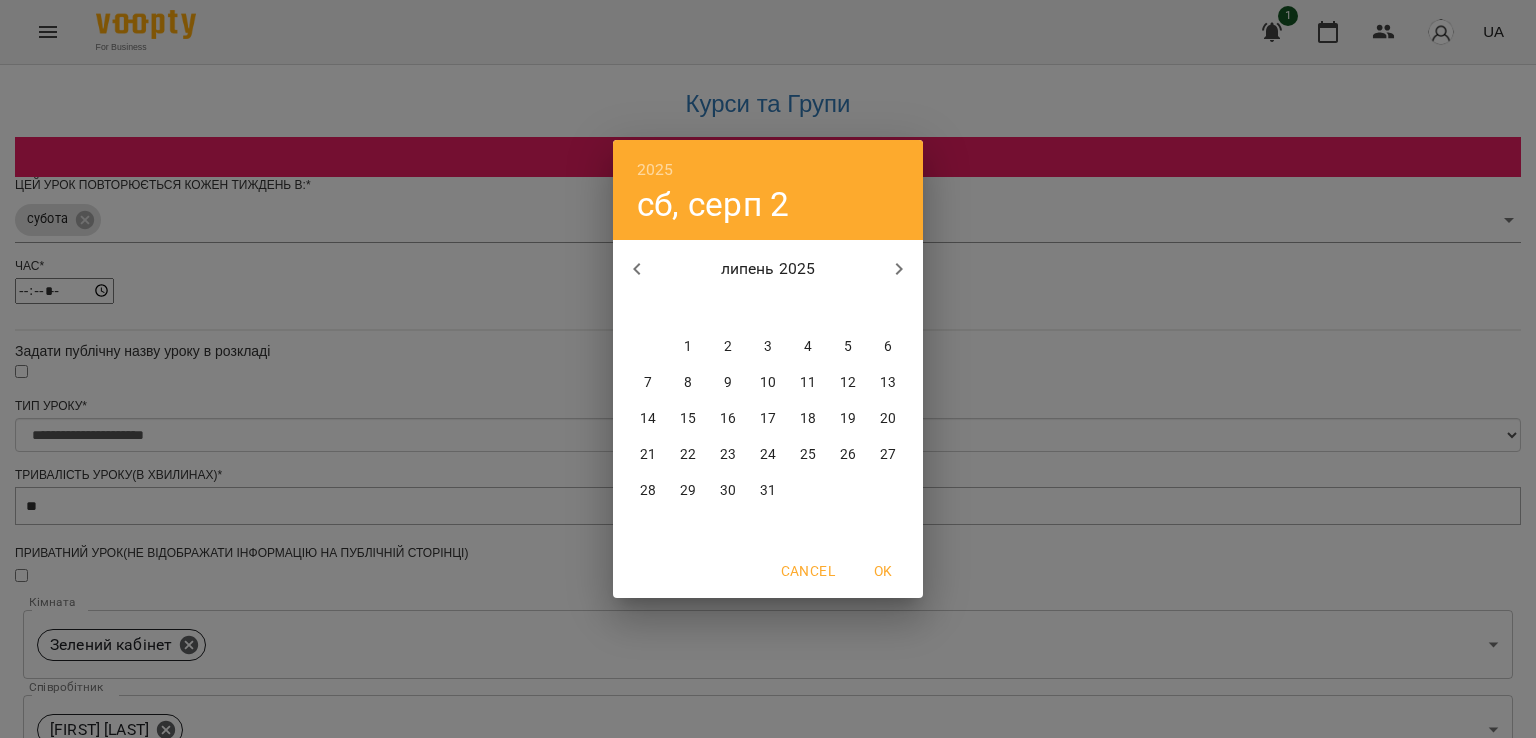 click on "21" at bounding box center [648, 455] 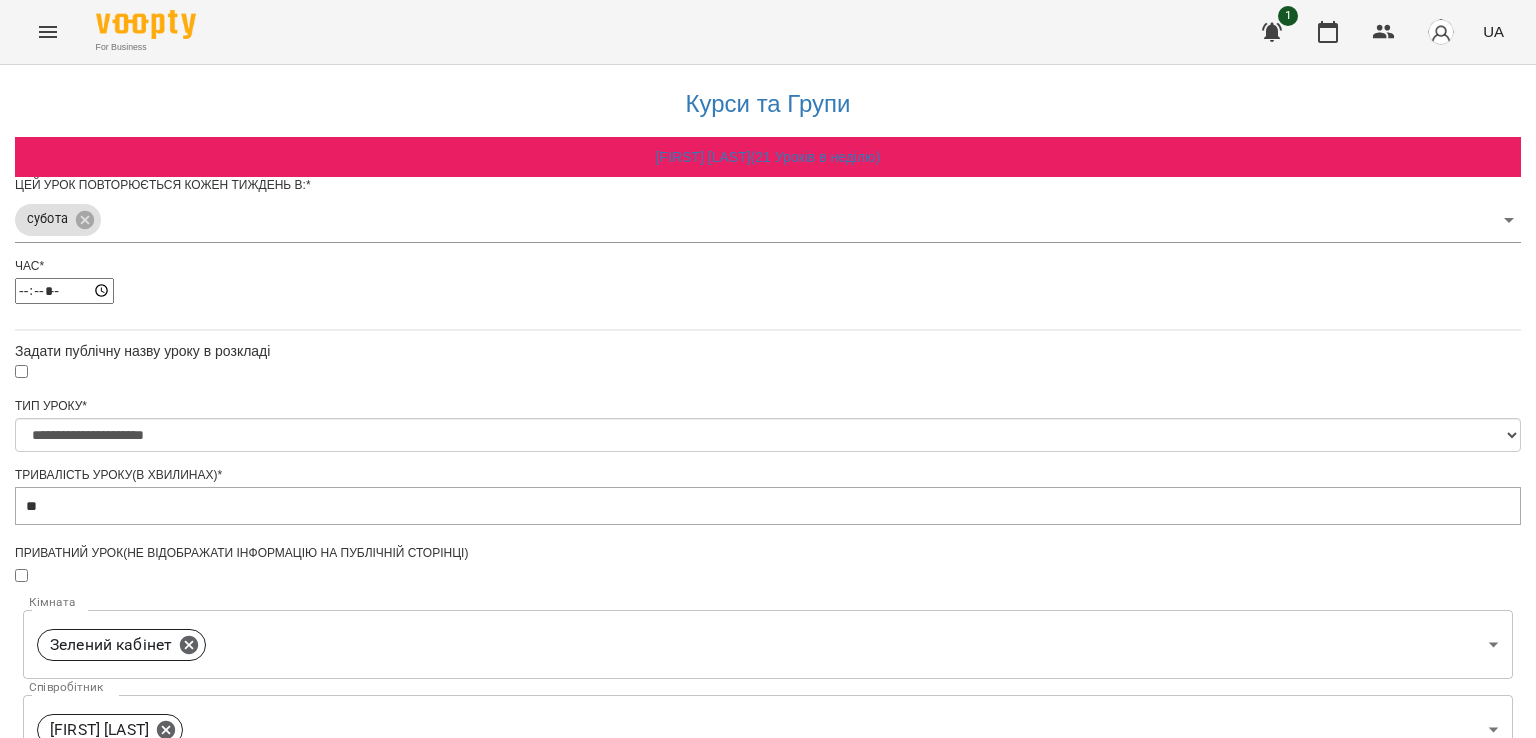 scroll, scrollTop: 662, scrollLeft: 0, axis: vertical 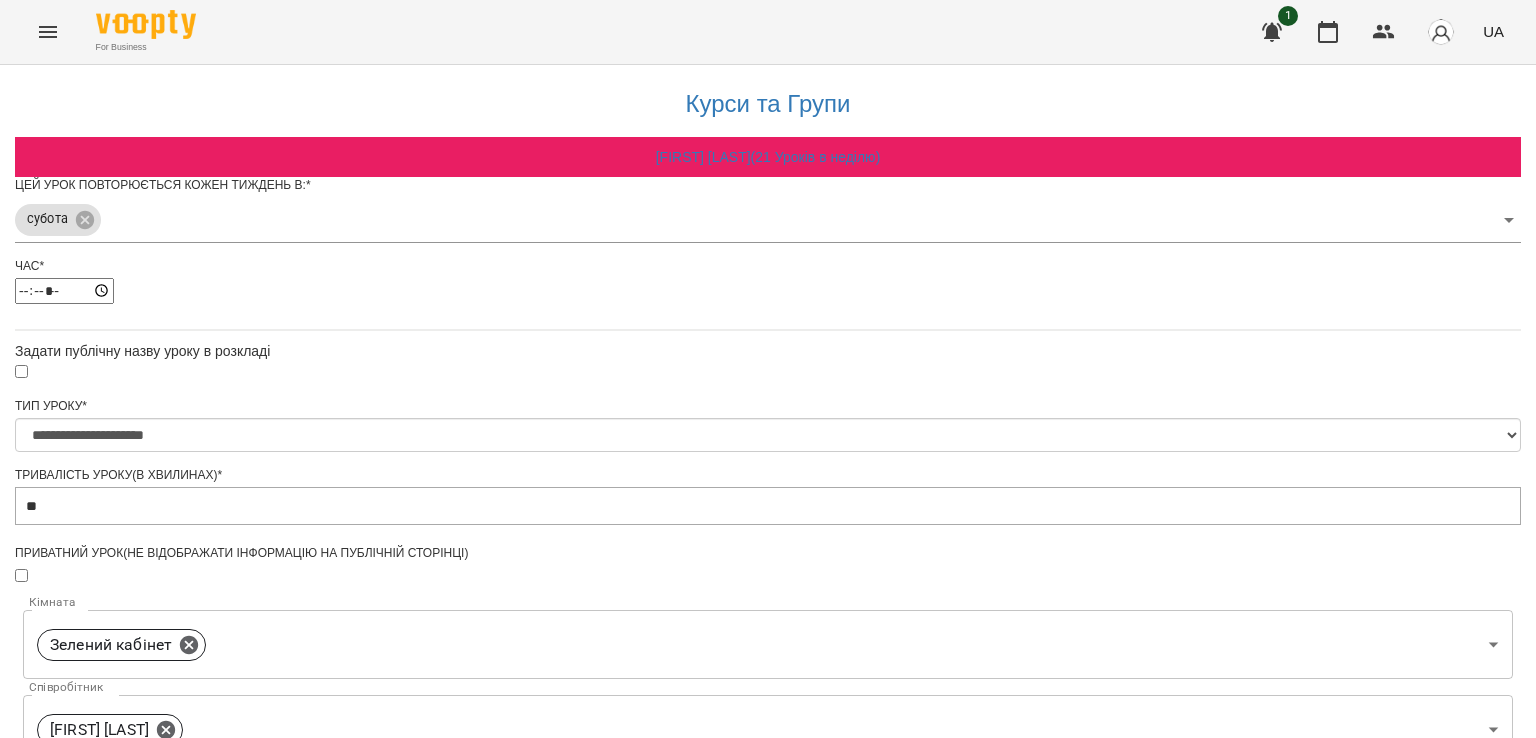 click on "Зберегти" at bounding box center (768, 1268) 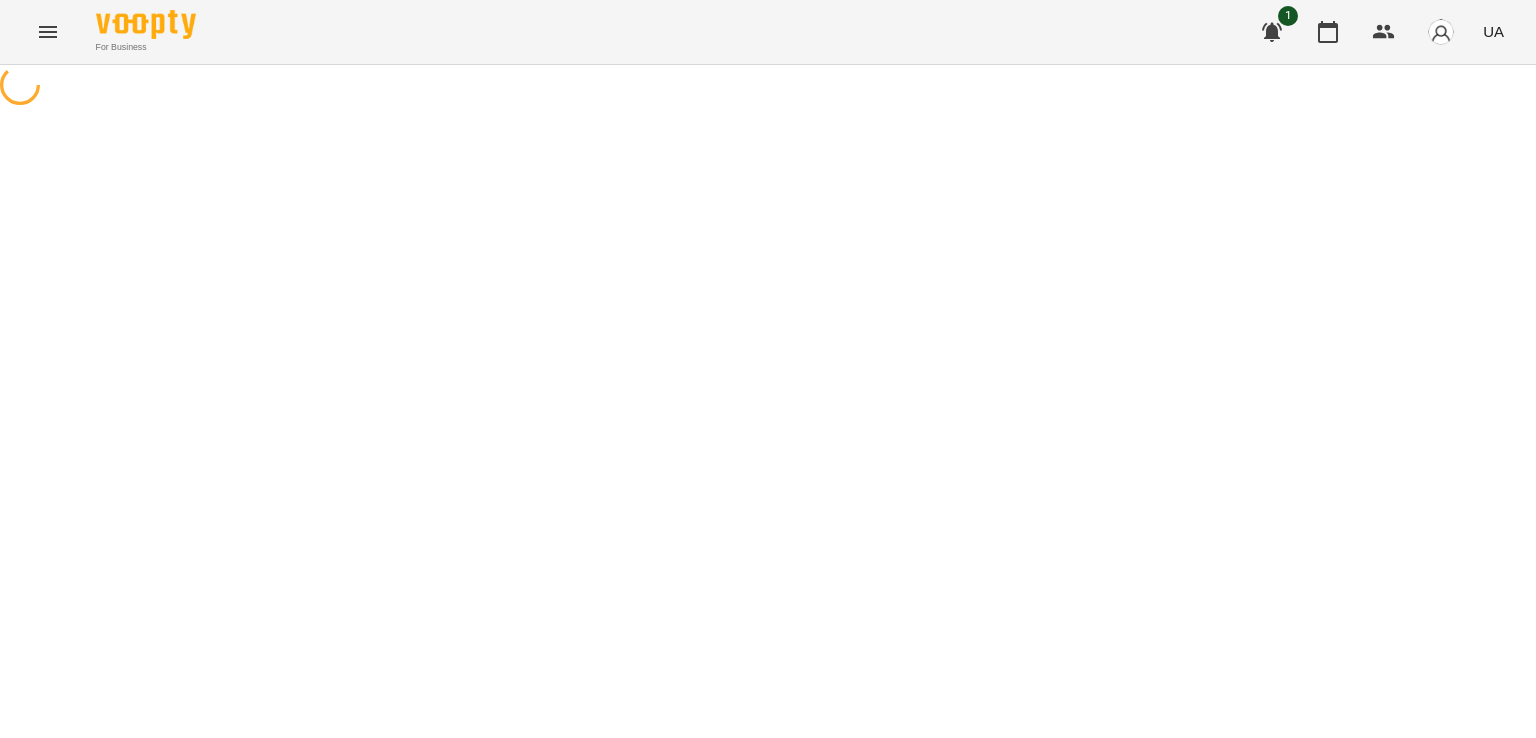 scroll, scrollTop: 0, scrollLeft: 0, axis: both 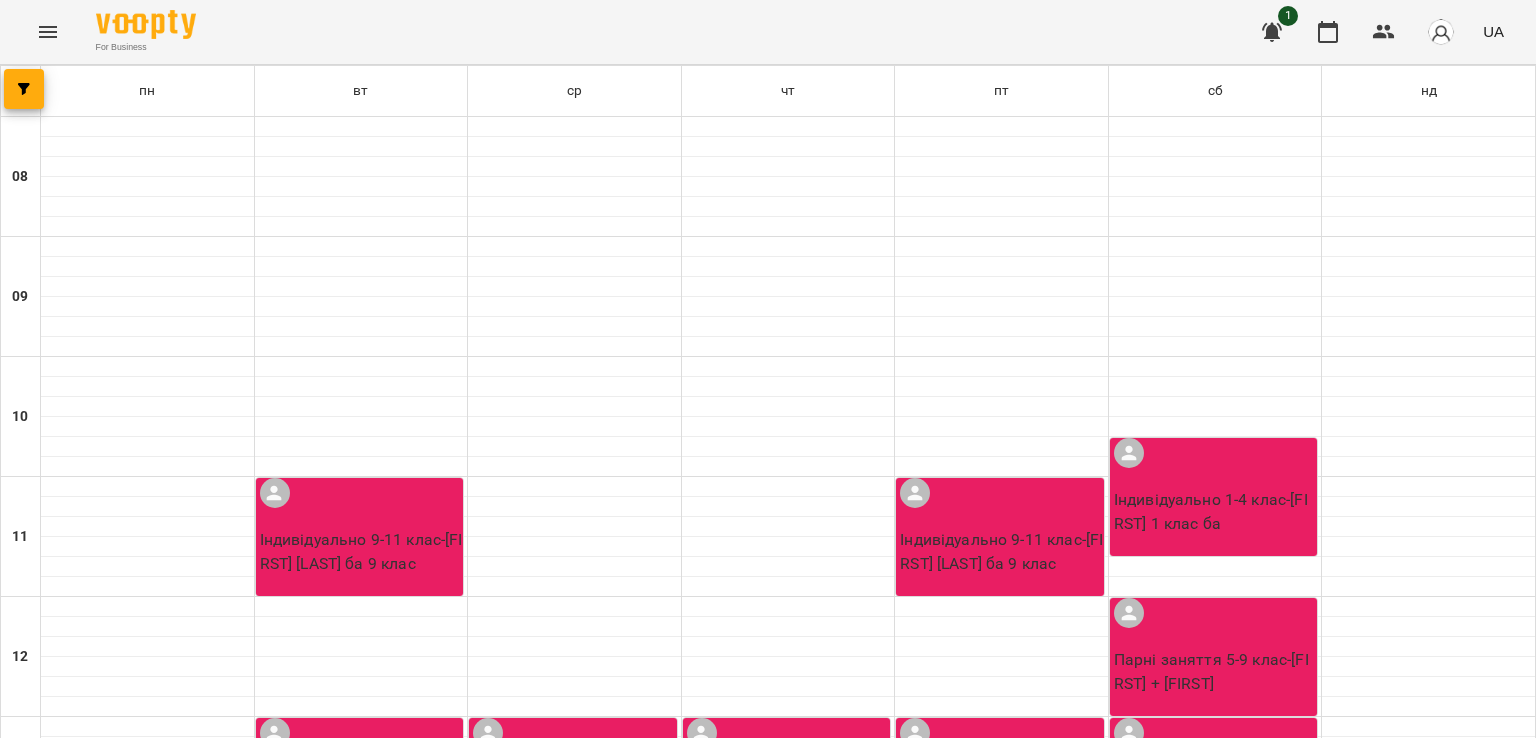 click 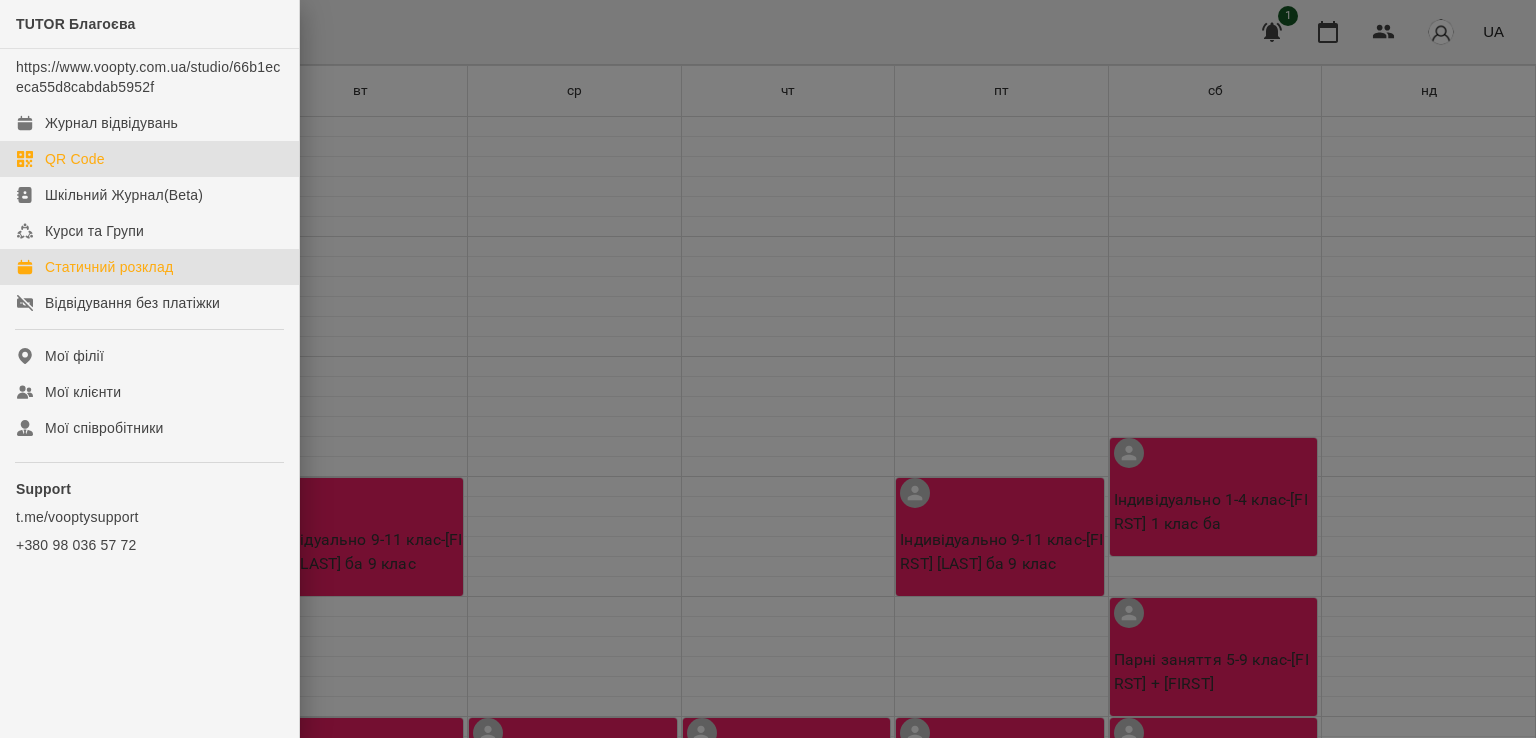 click on "QR Code" at bounding box center [149, 159] 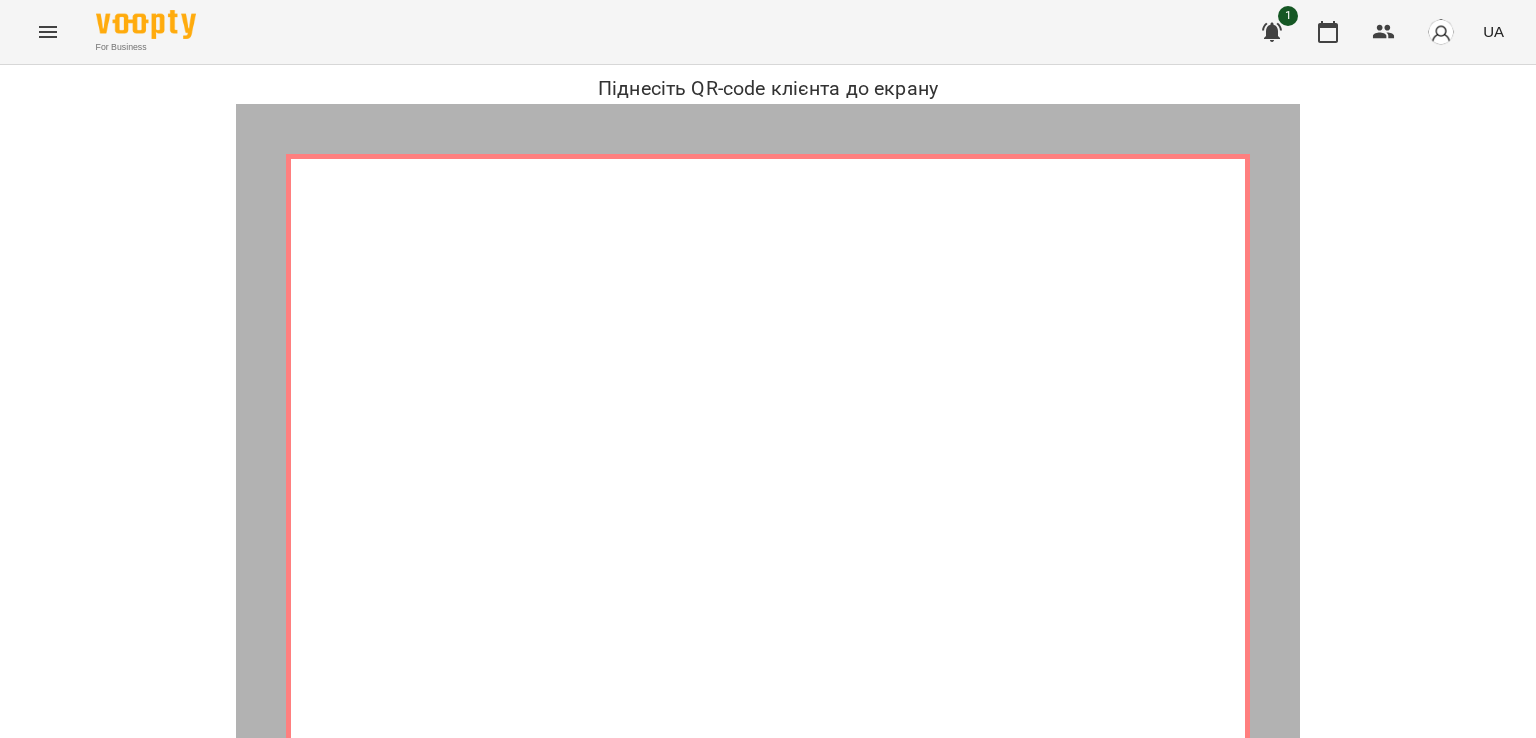 click 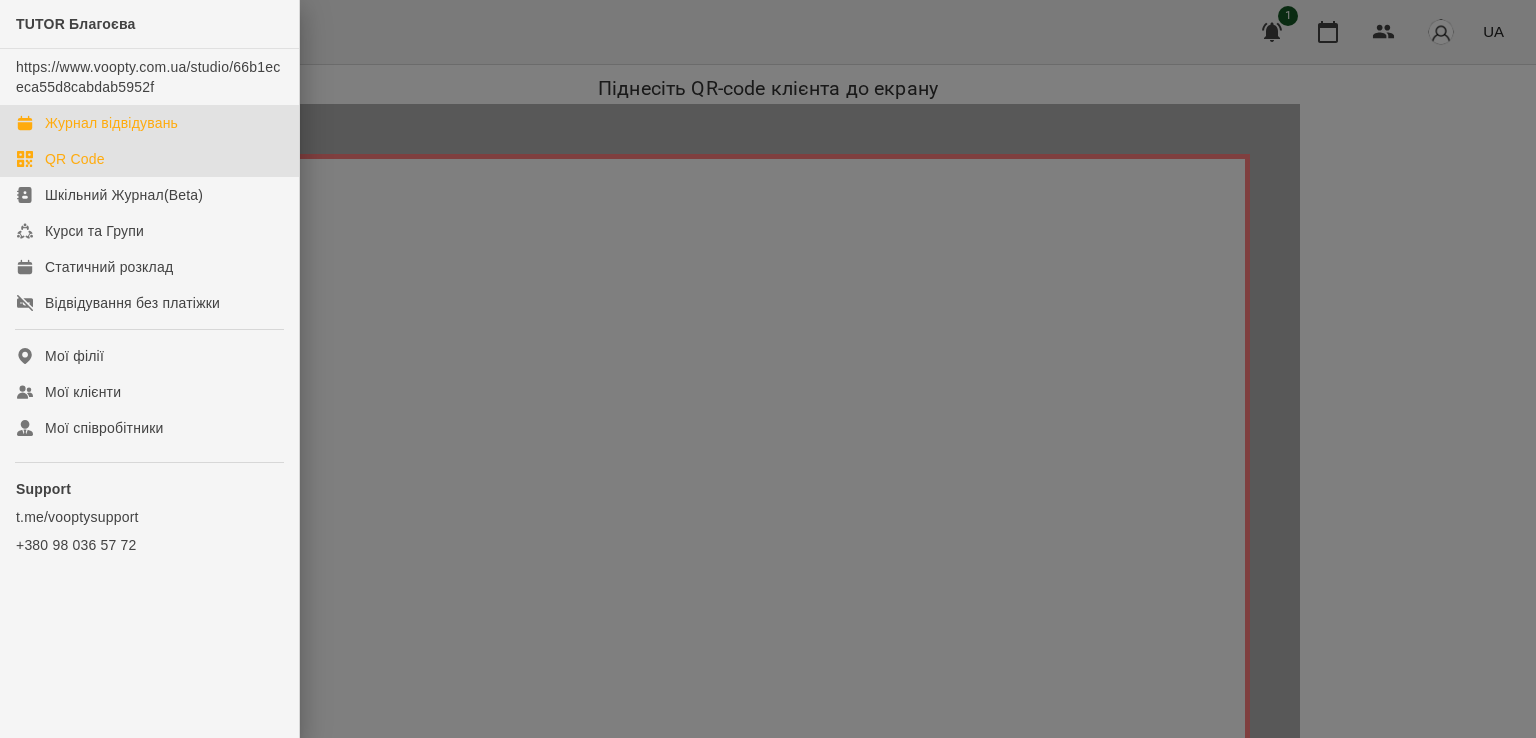 click on "Журнал відвідувань" at bounding box center [149, 123] 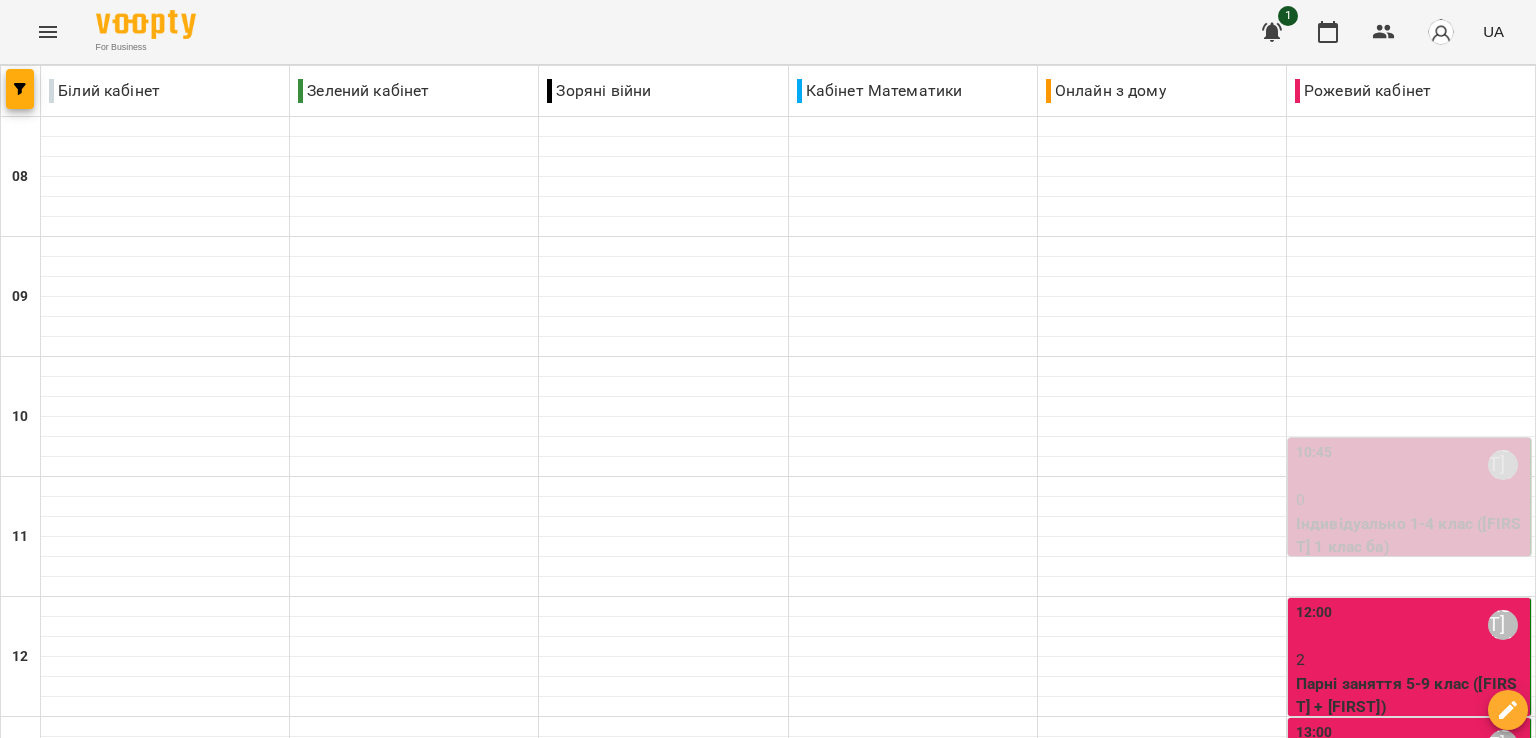 scroll, scrollTop: 500, scrollLeft: 0, axis: vertical 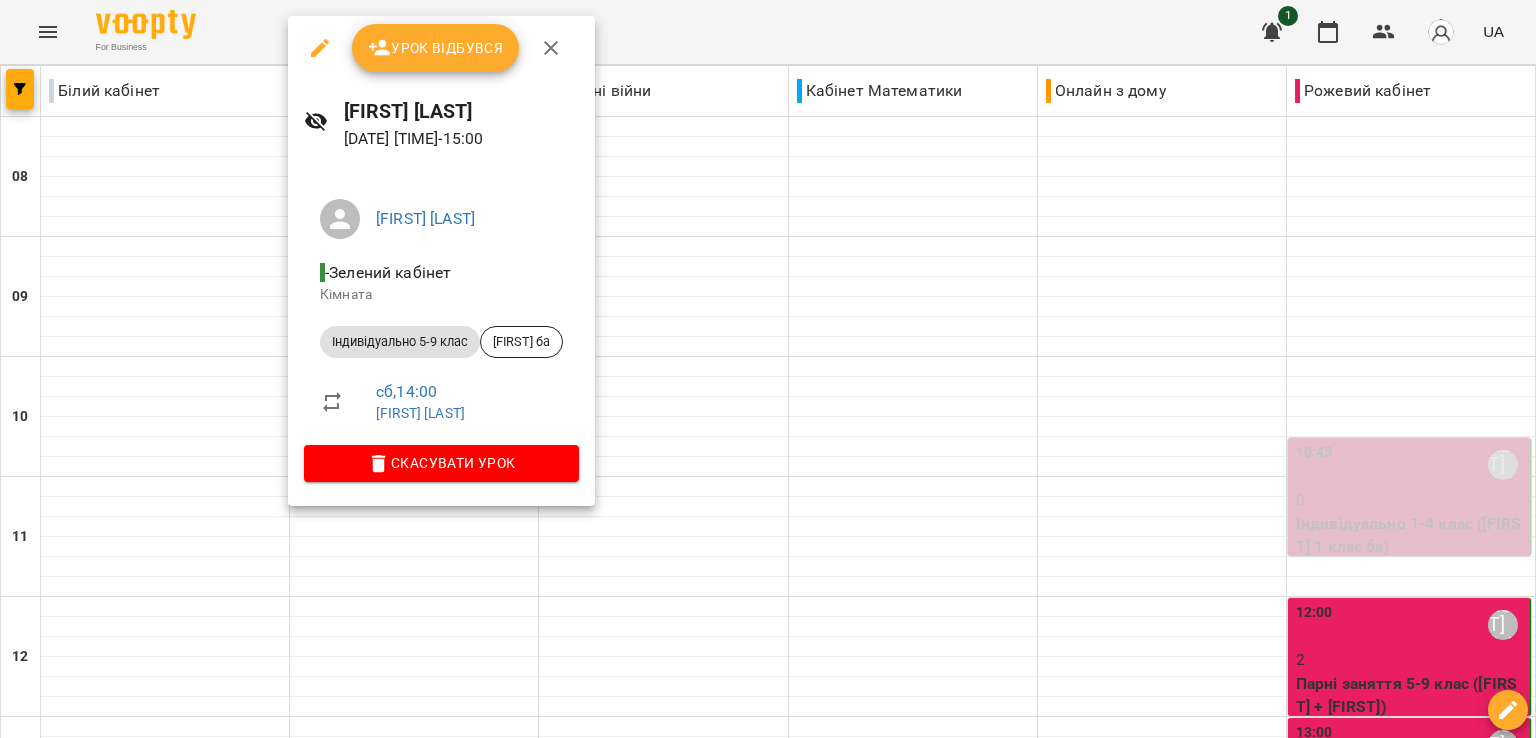 click on "Урок відбувся" at bounding box center (441, 48) 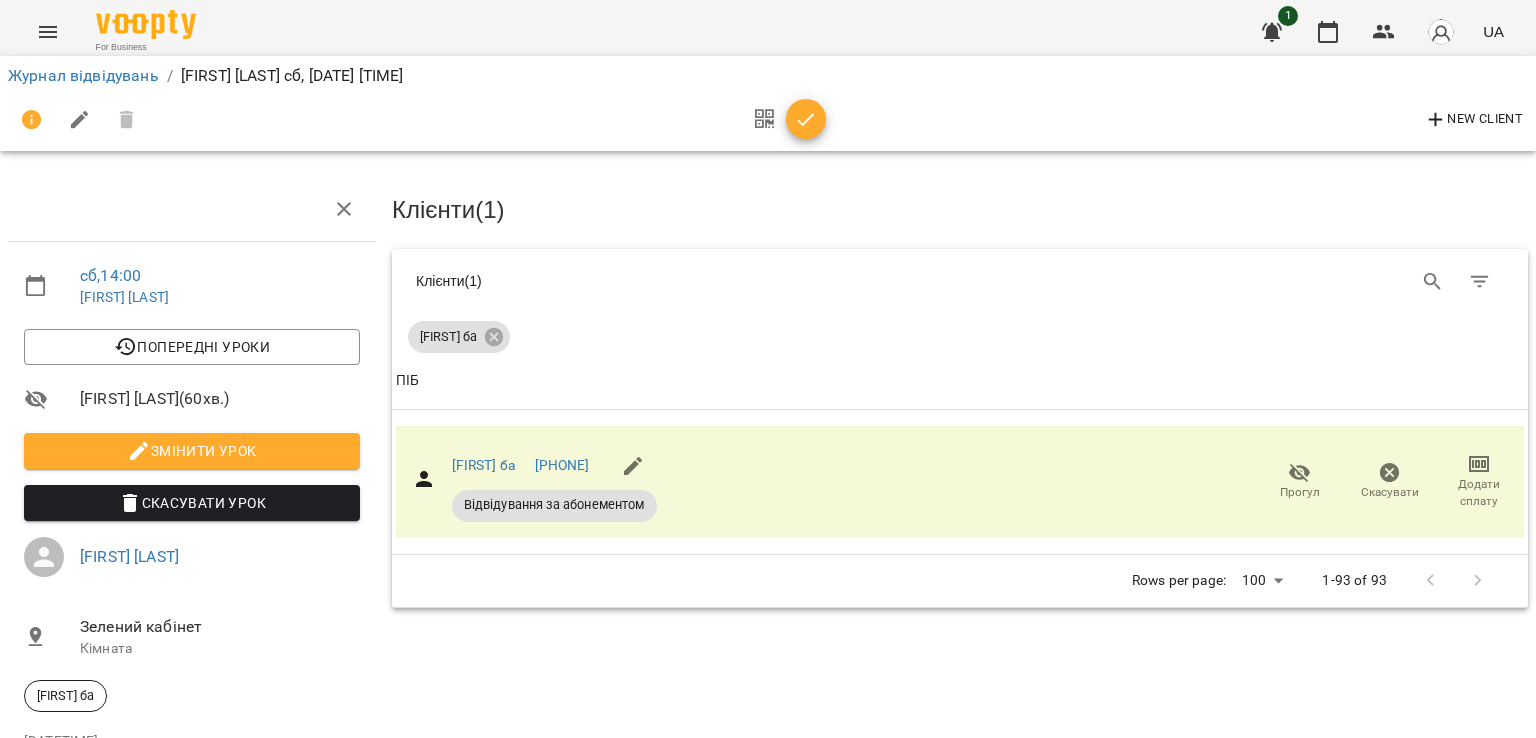 click at bounding box center [806, 119] 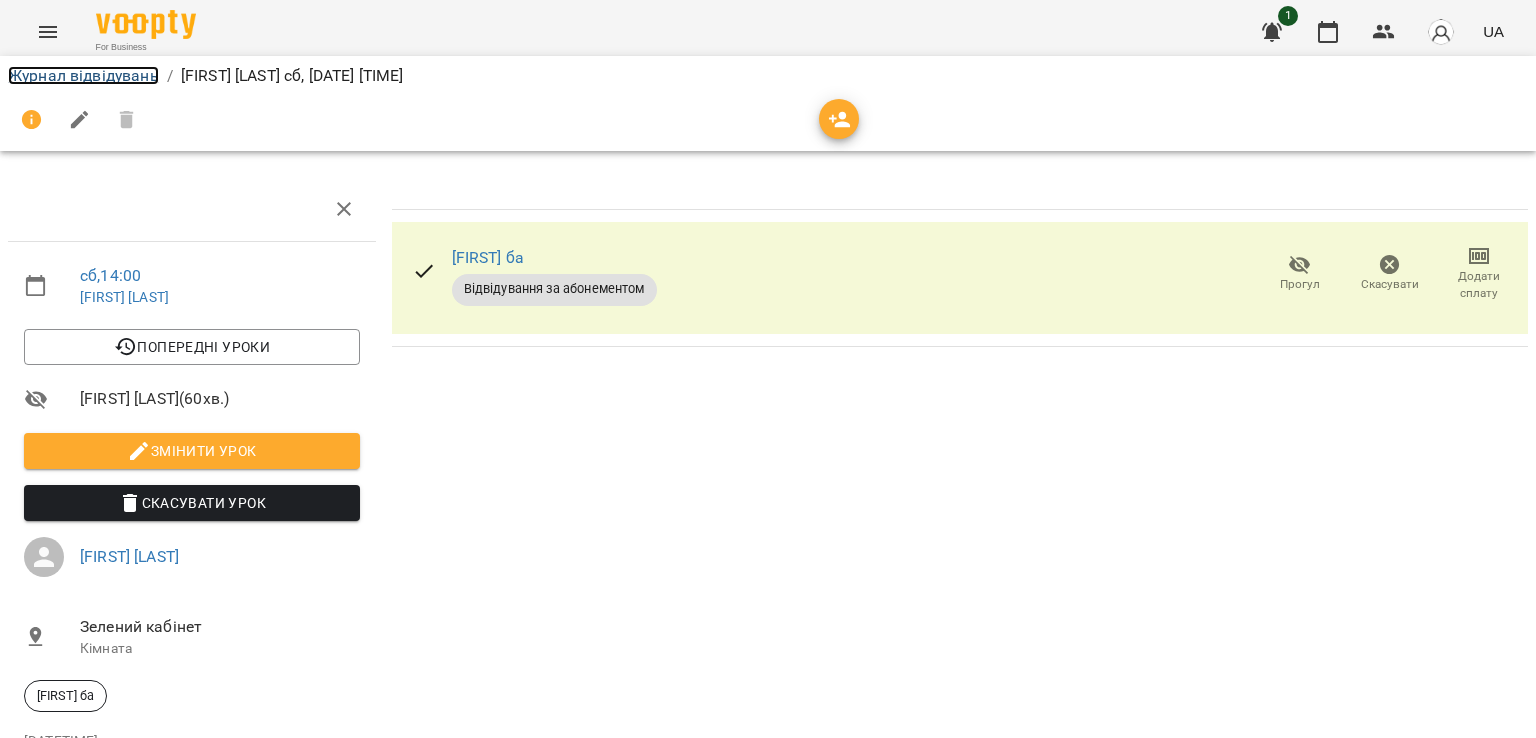click on "Журнал відвідувань" at bounding box center (83, 75) 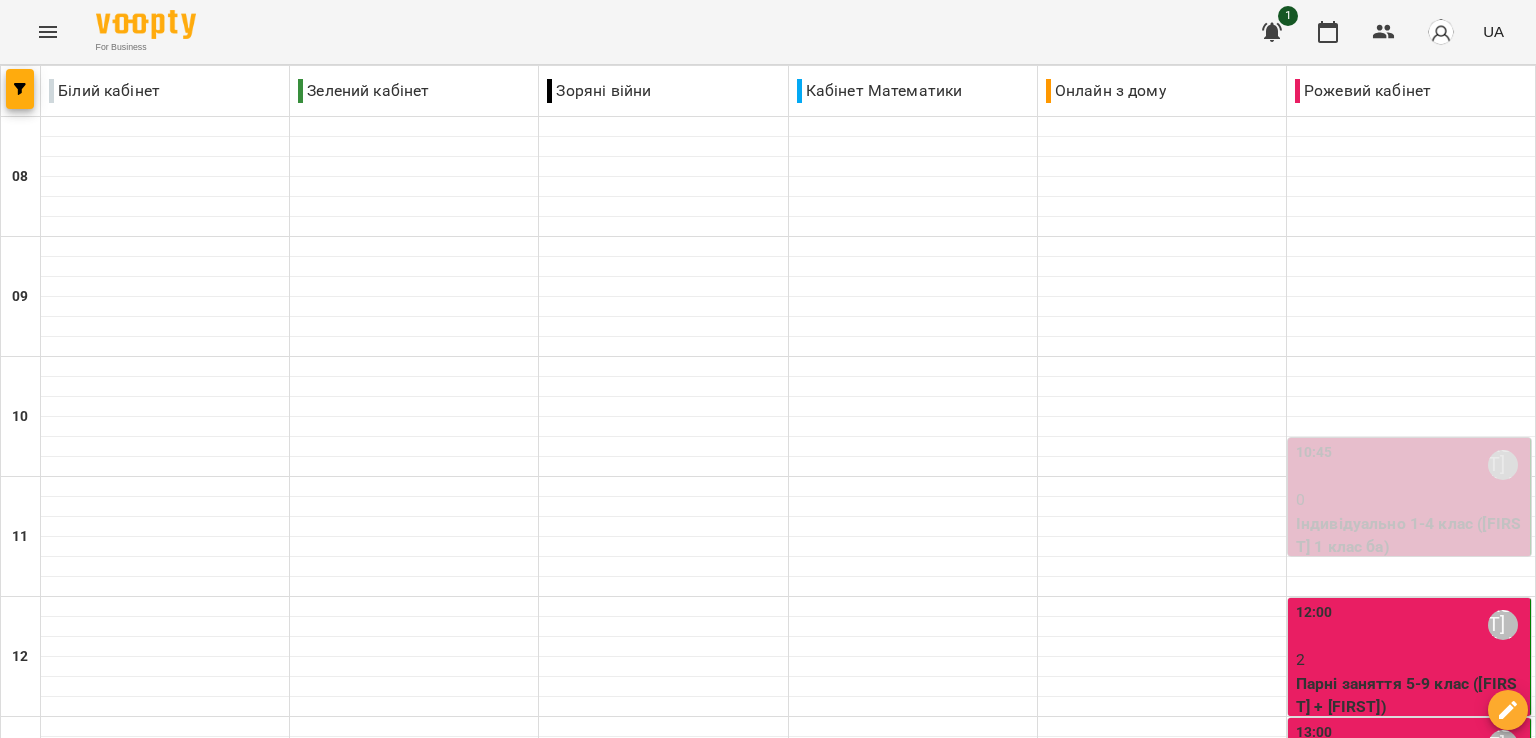 scroll, scrollTop: 500, scrollLeft: 0, axis: vertical 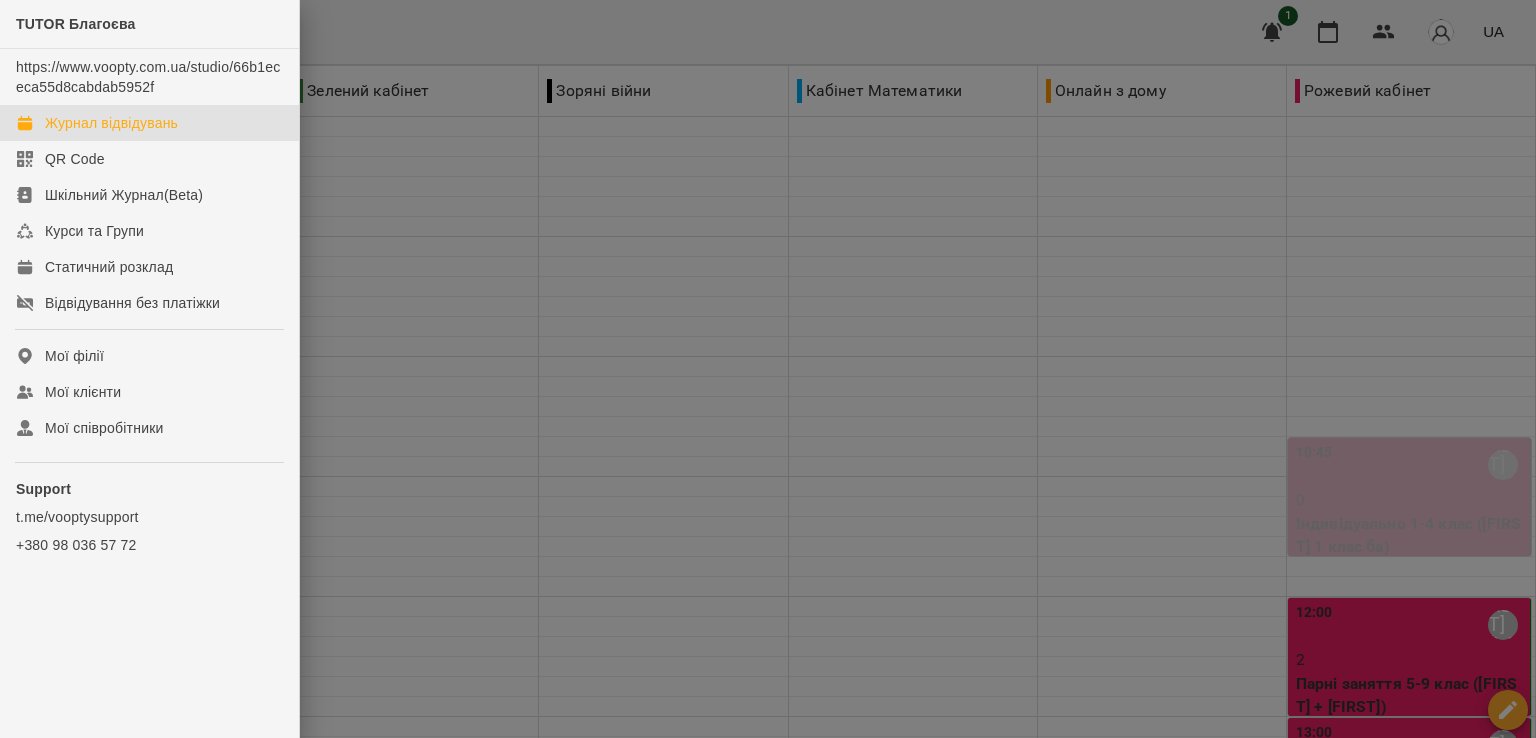 click at bounding box center [768, 369] 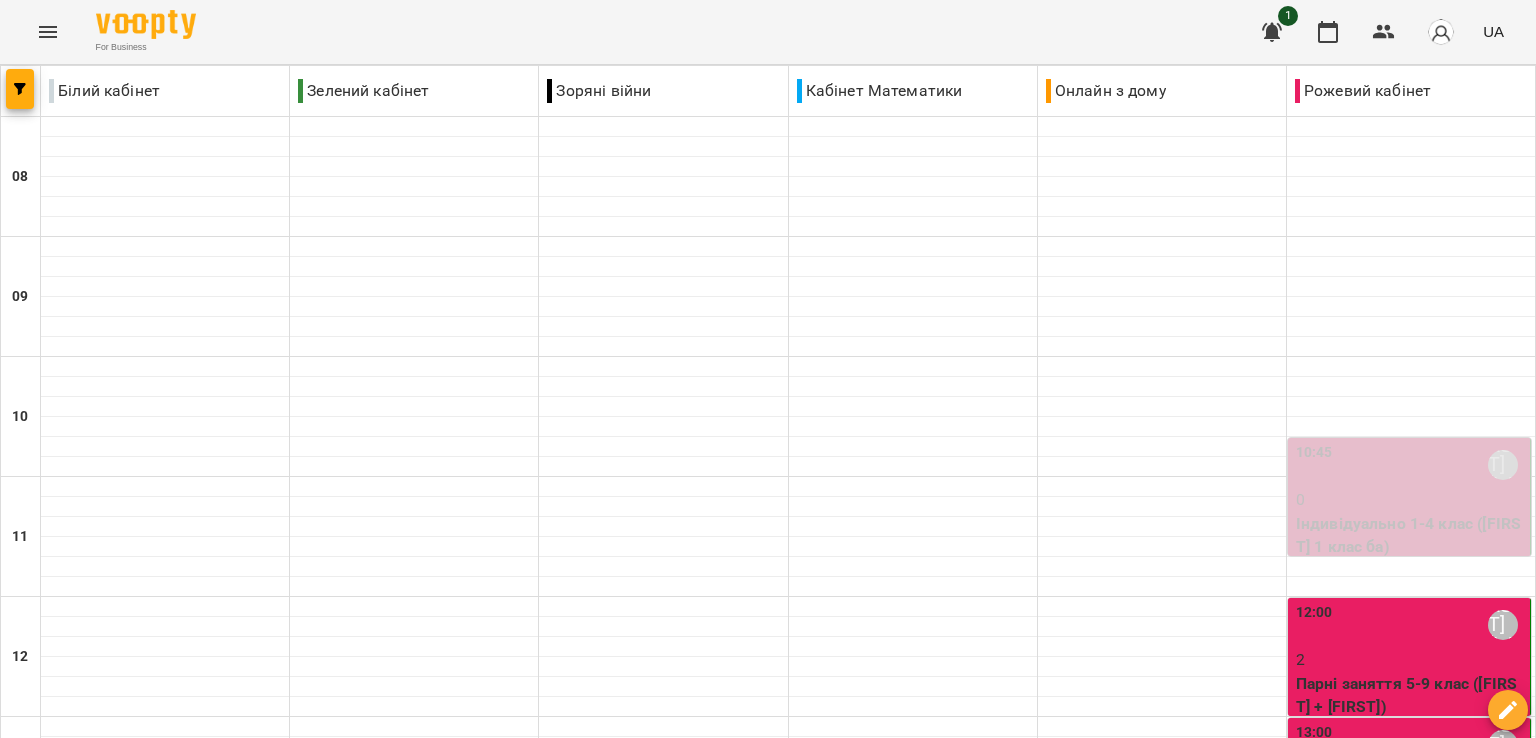 scroll, scrollTop: 200, scrollLeft: 0, axis: vertical 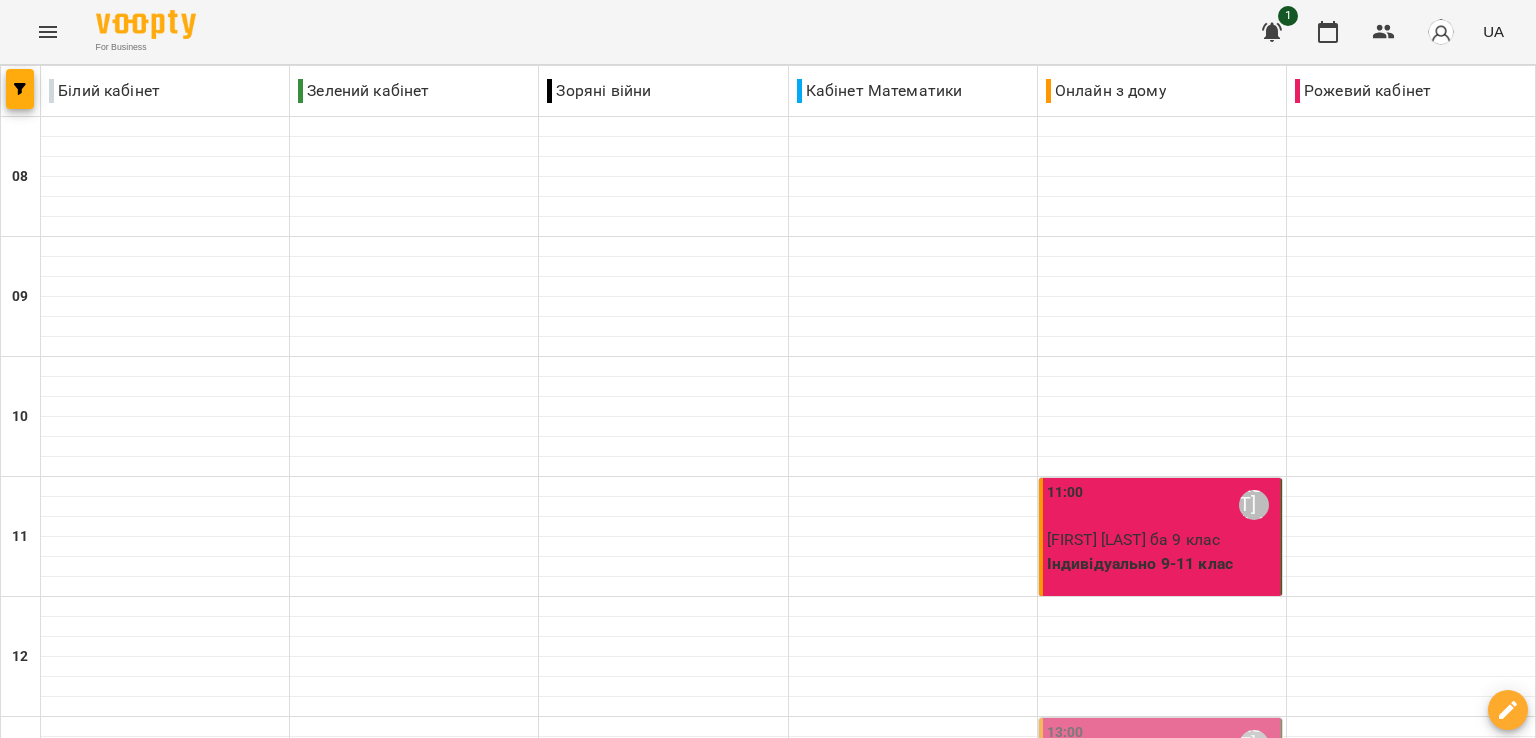 click on "Індивідуально 5-9 клас - [FIRST] ба" at bounding box center [1162, 791] 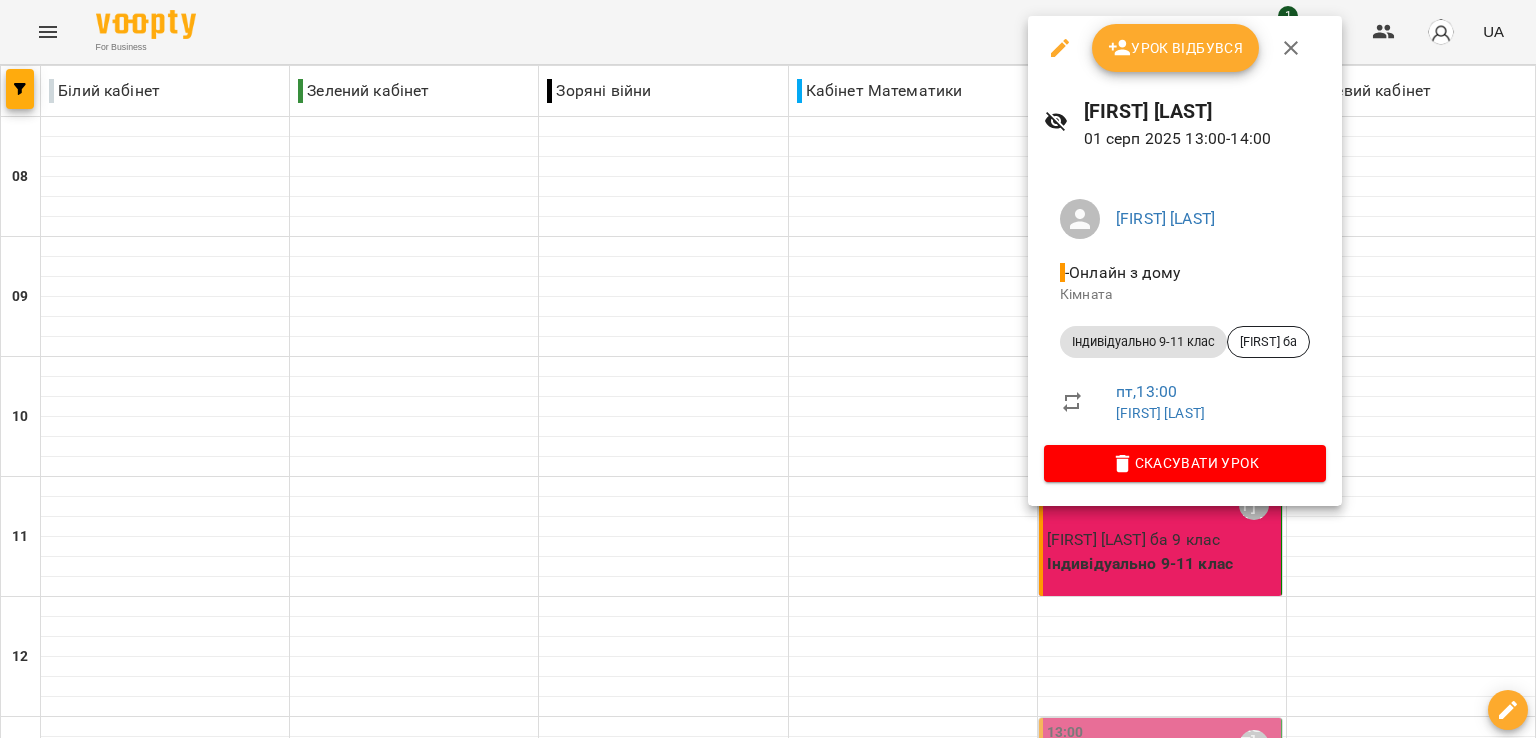 click on "Урок відбувся" at bounding box center [1176, 48] 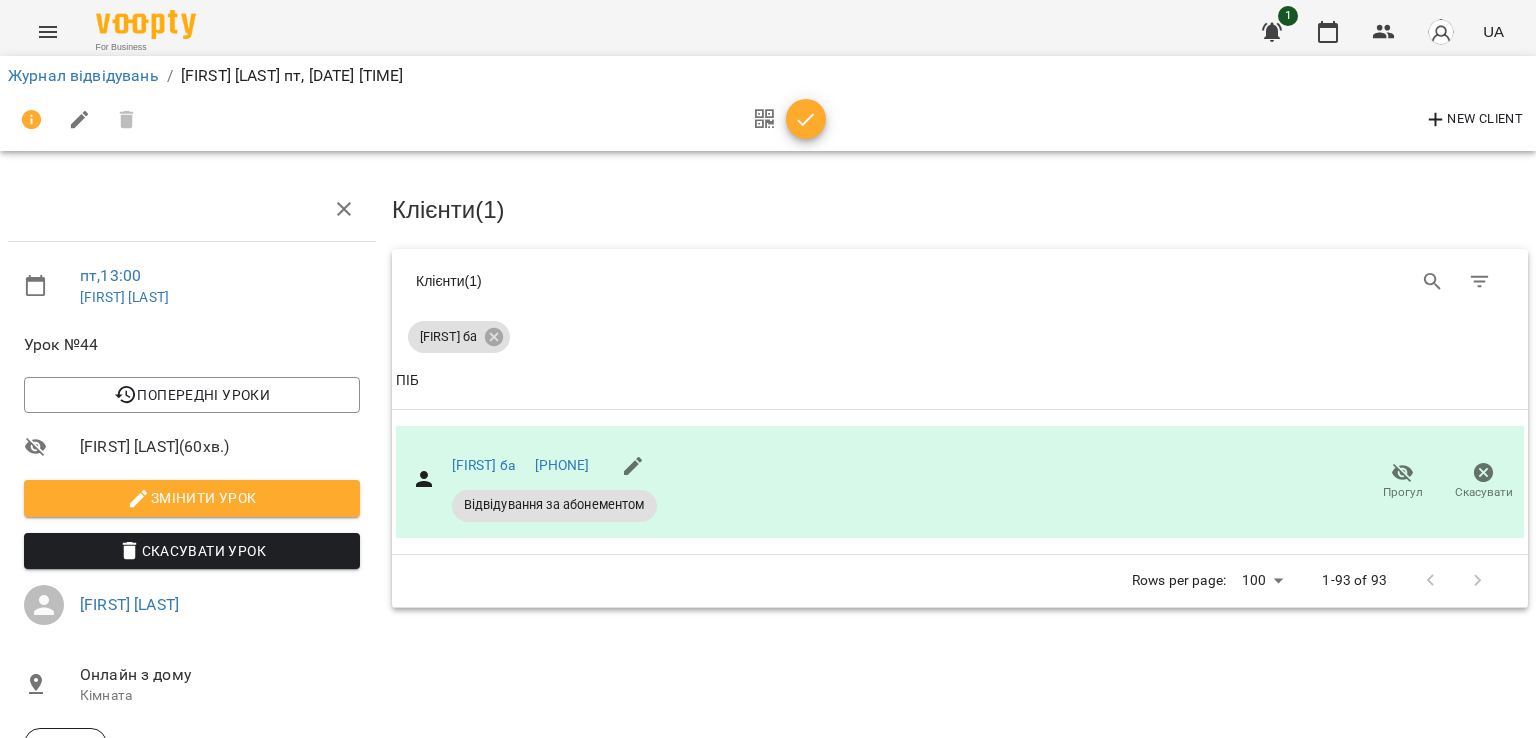 click 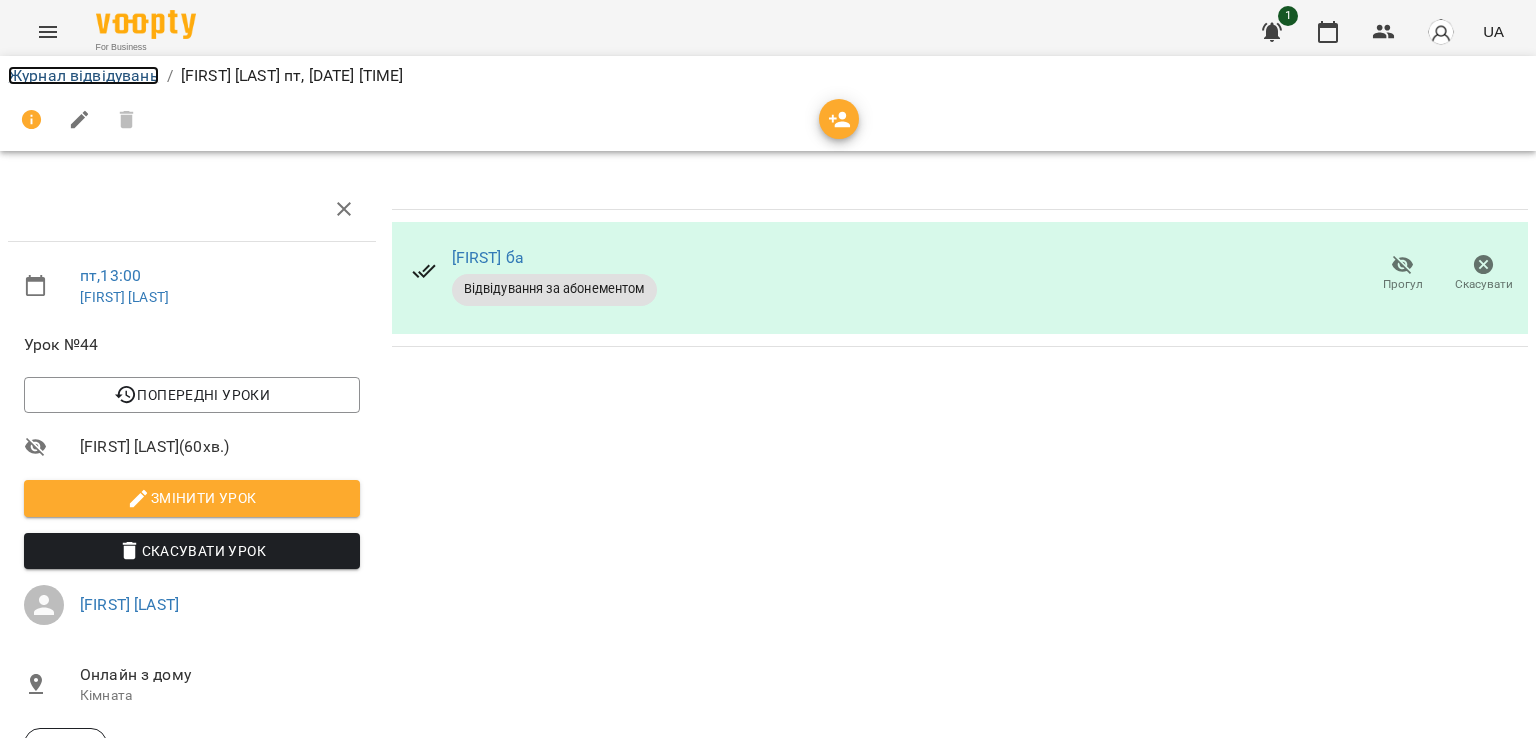 click on "Журнал відвідувань" at bounding box center [83, 75] 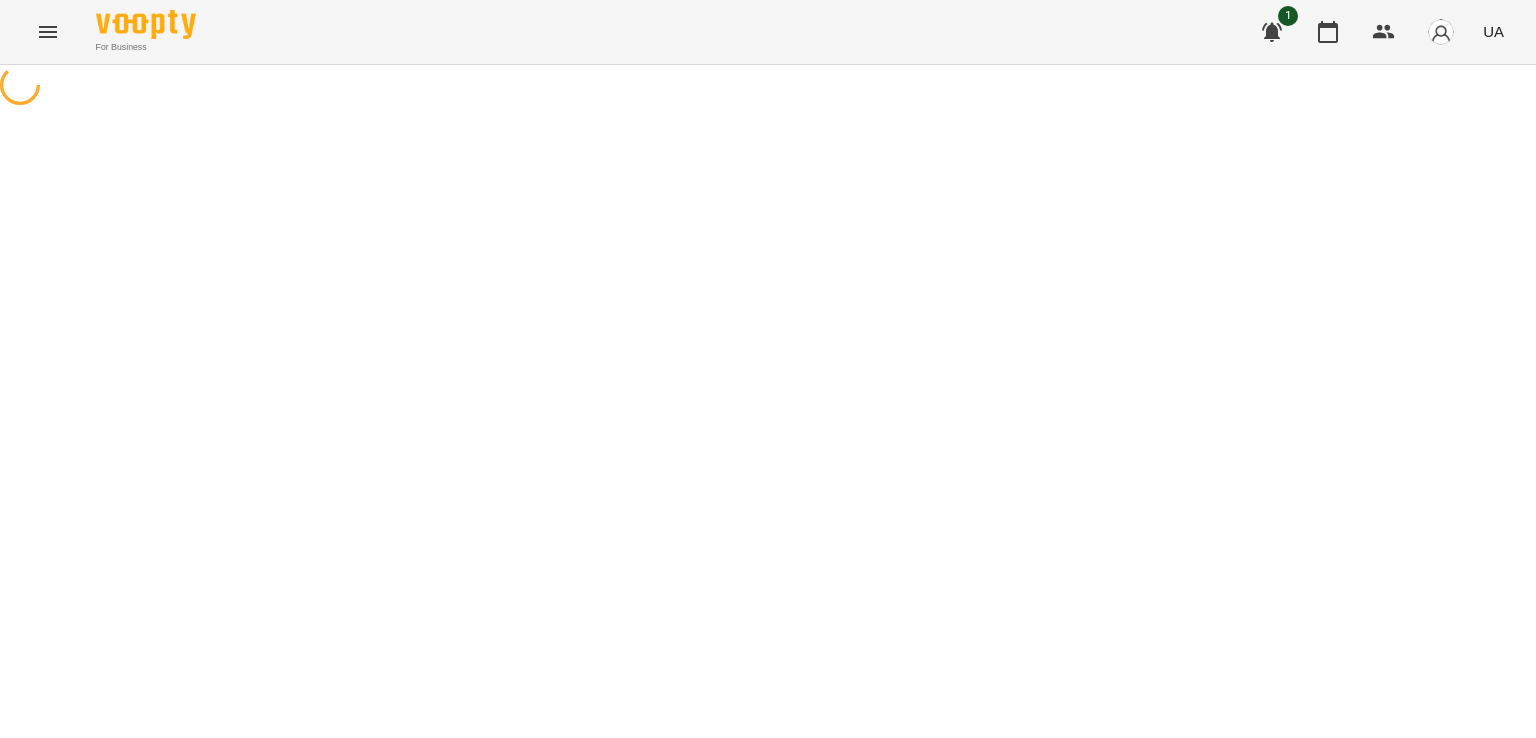 click at bounding box center (48, 32) 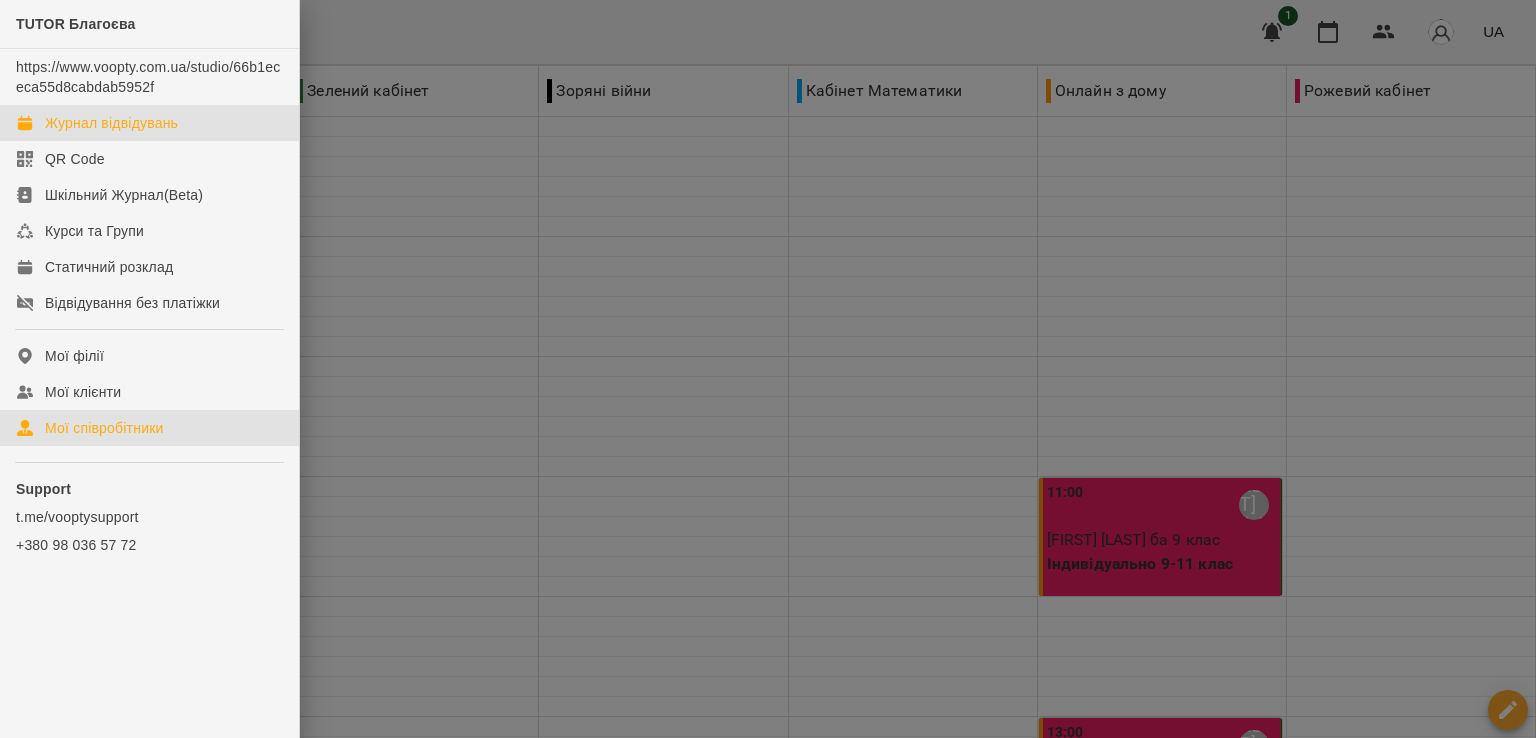 click on "Мої співробітники" at bounding box center (104, 428) 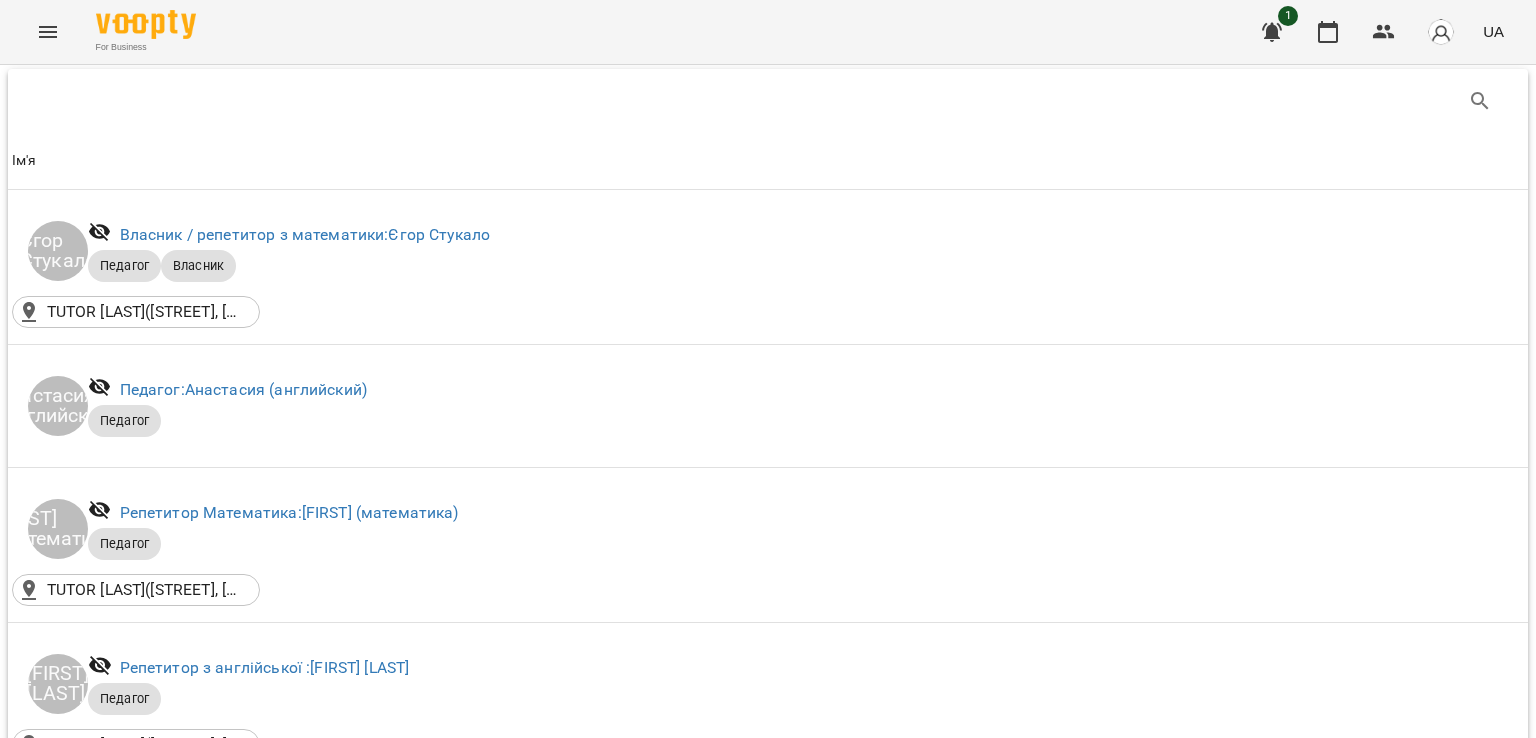 scroll, scrollTop: 400, scrollLeft: 0, axis: vertical 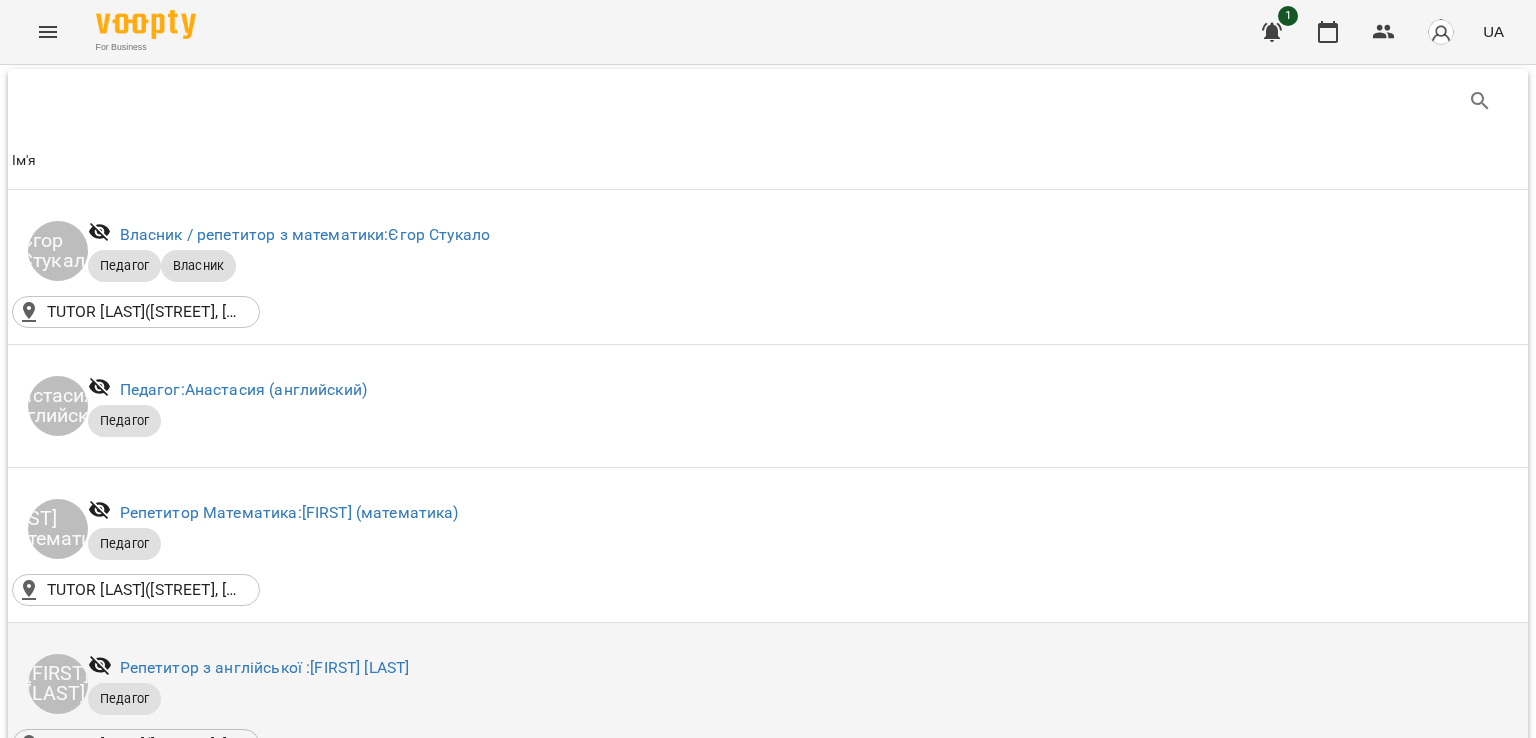 click on "Педагог" at bounding box center [798, 699] 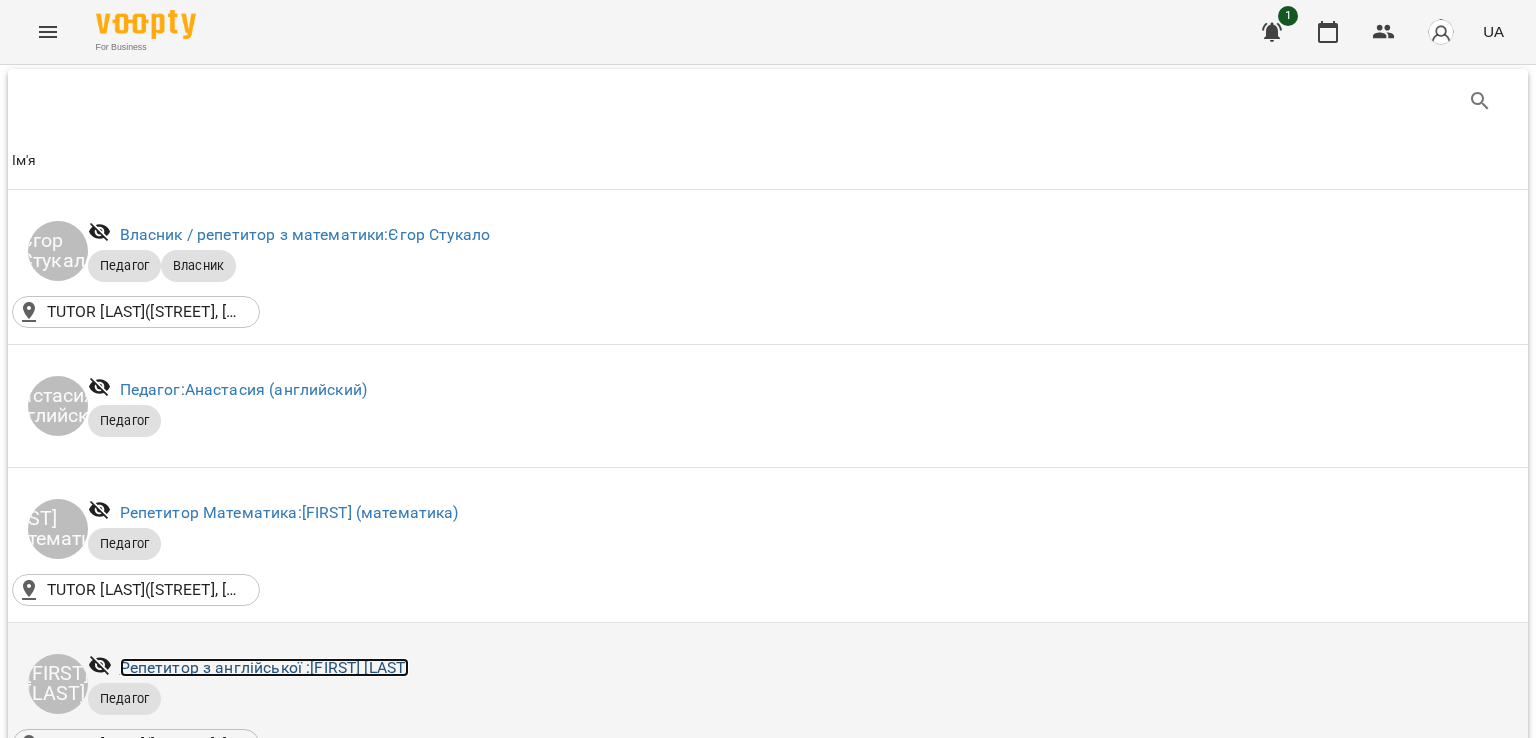 click on "Репетитор з англійської : [FIRST] [LAST]" at bounding box center [265, 667] 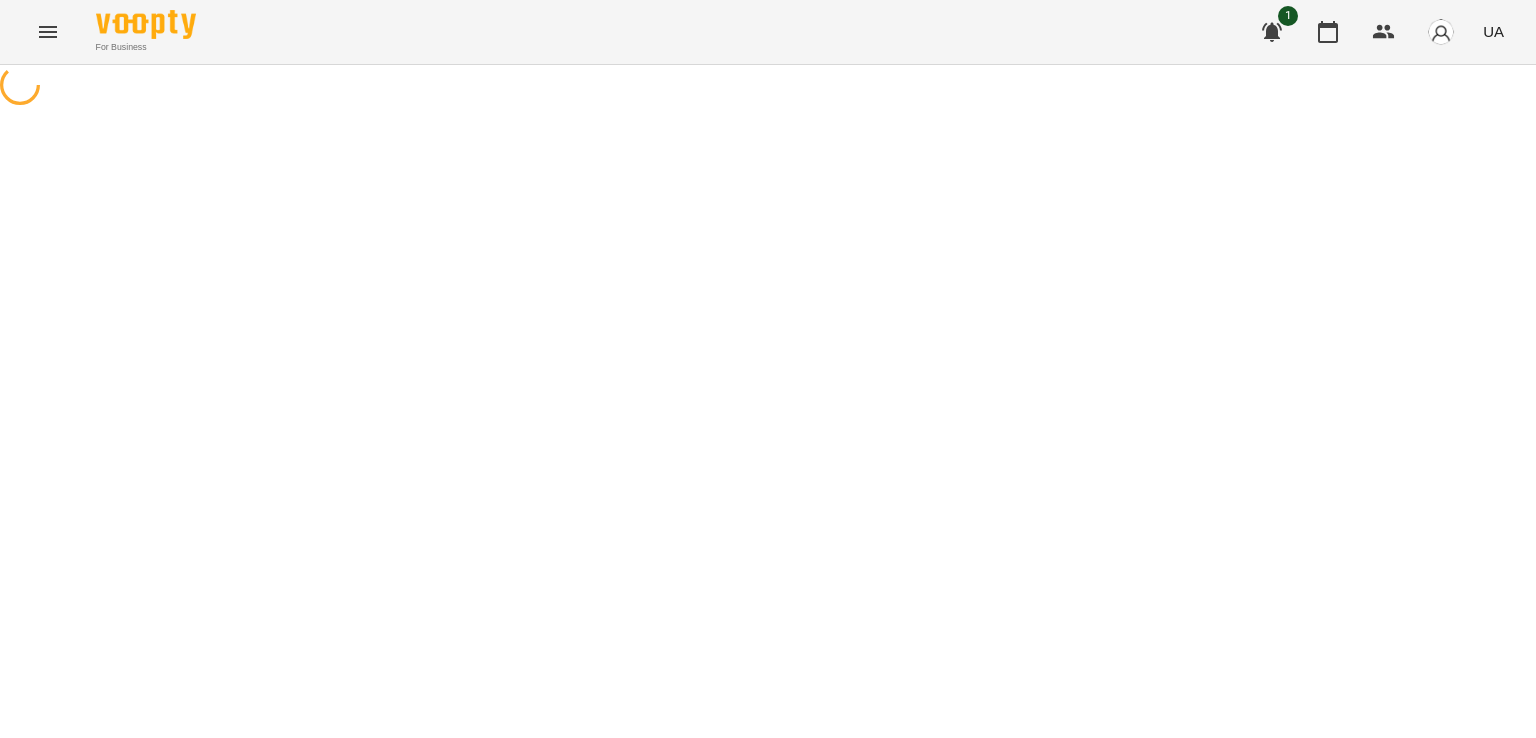 scroll, scrollTop: 0, scrollLeft: 0, axis: both 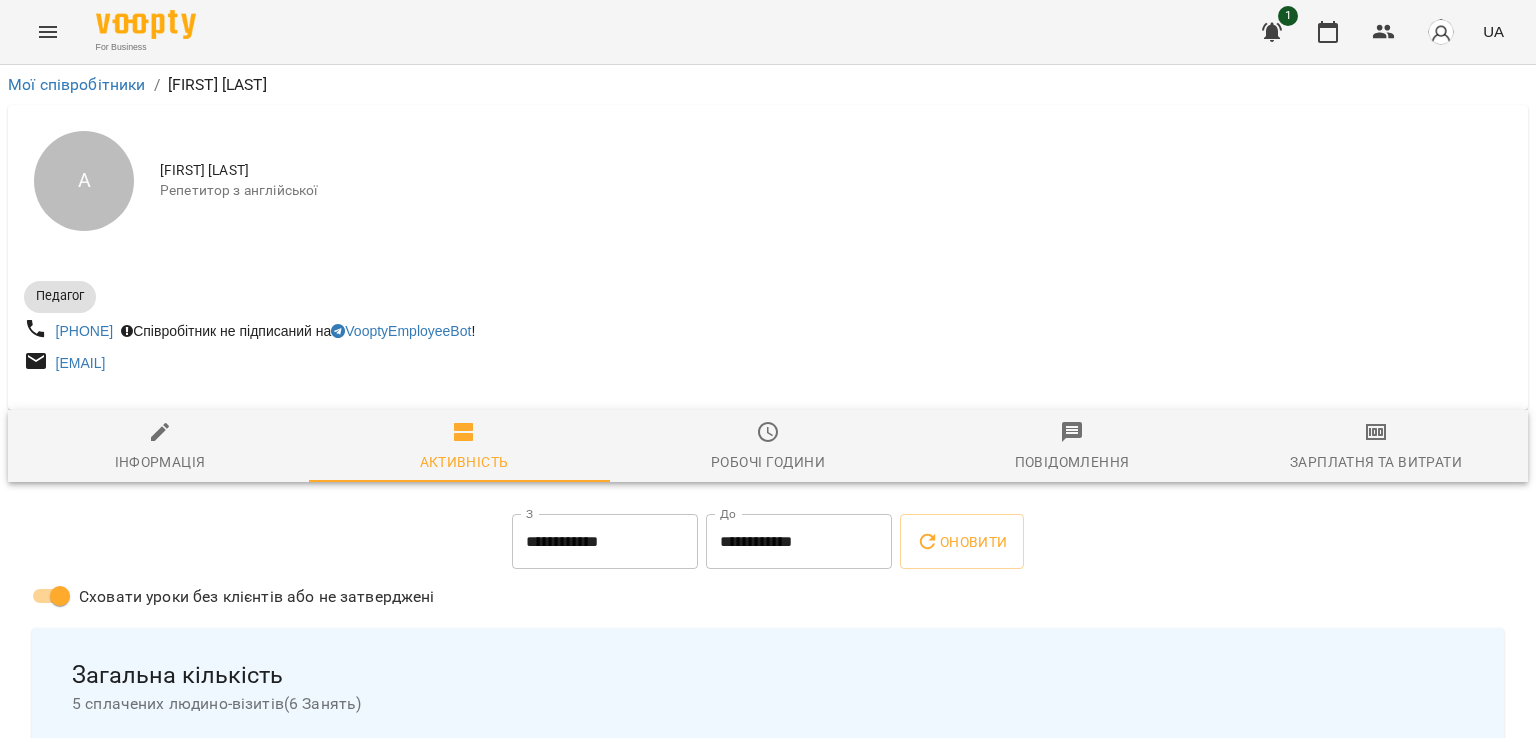 click on "Зарплатня та Витрати" at bounding box center (1376, 447) 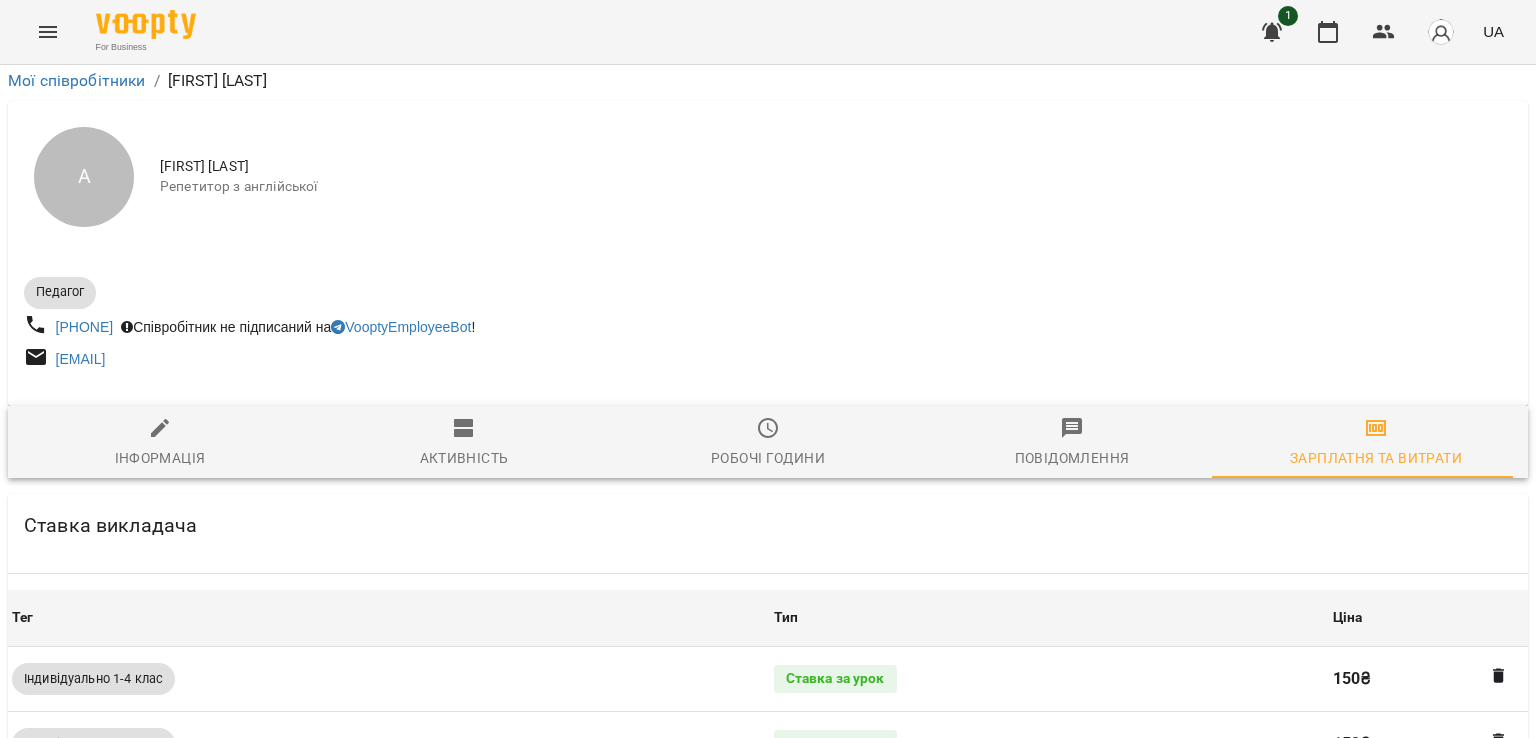 scroll, scrollTop: 1000, scrollLeft: 0, axis: vertical 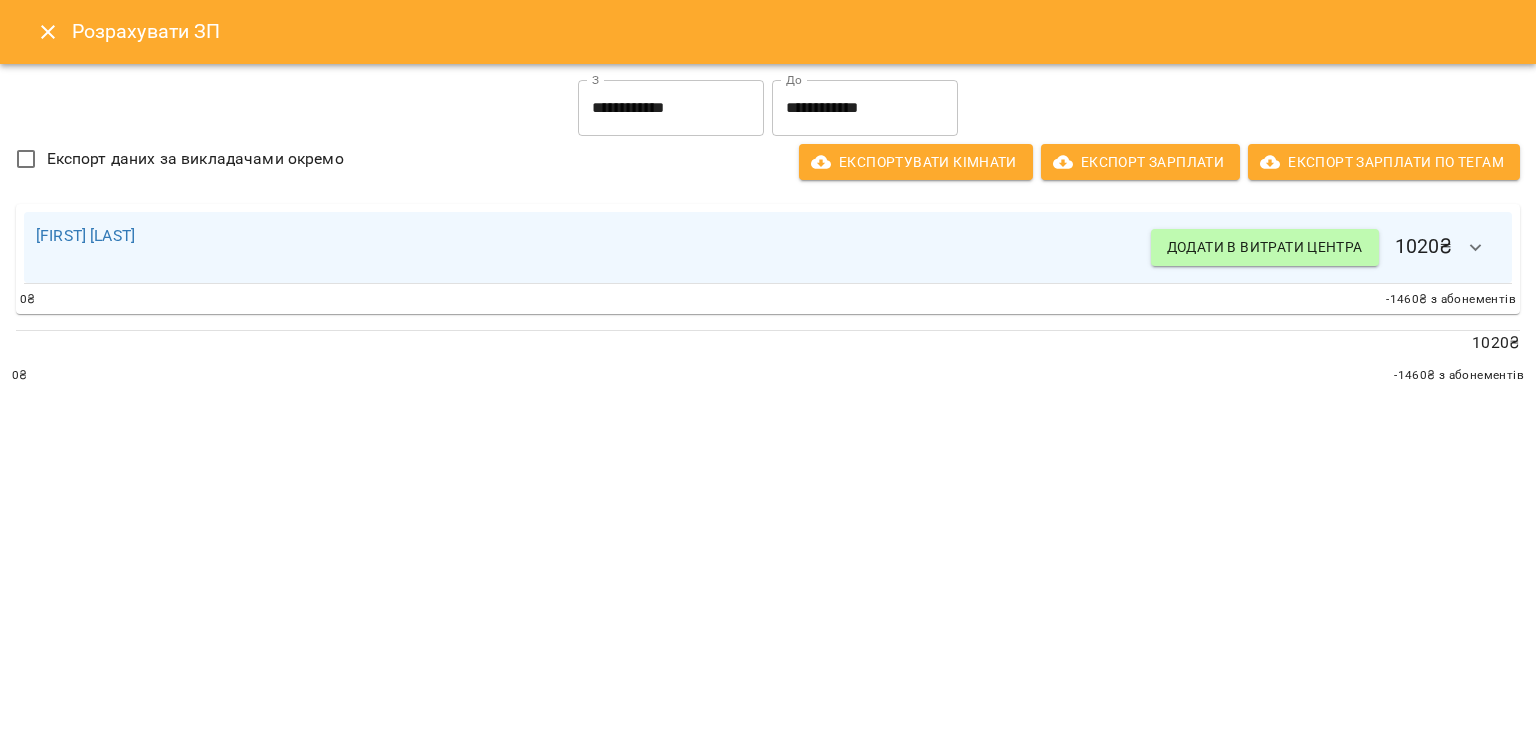 click on "**********" at bounding box center [671, 108] 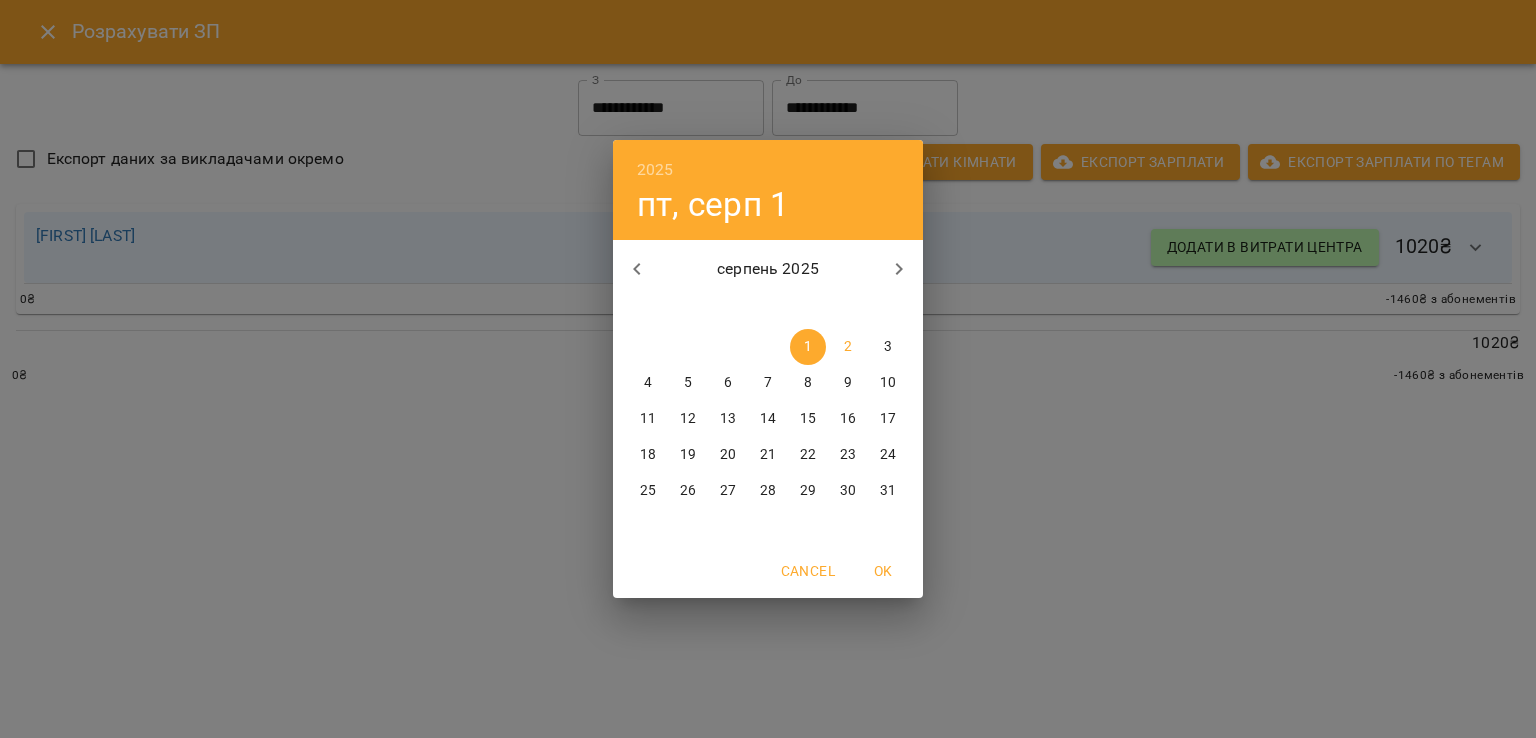 click 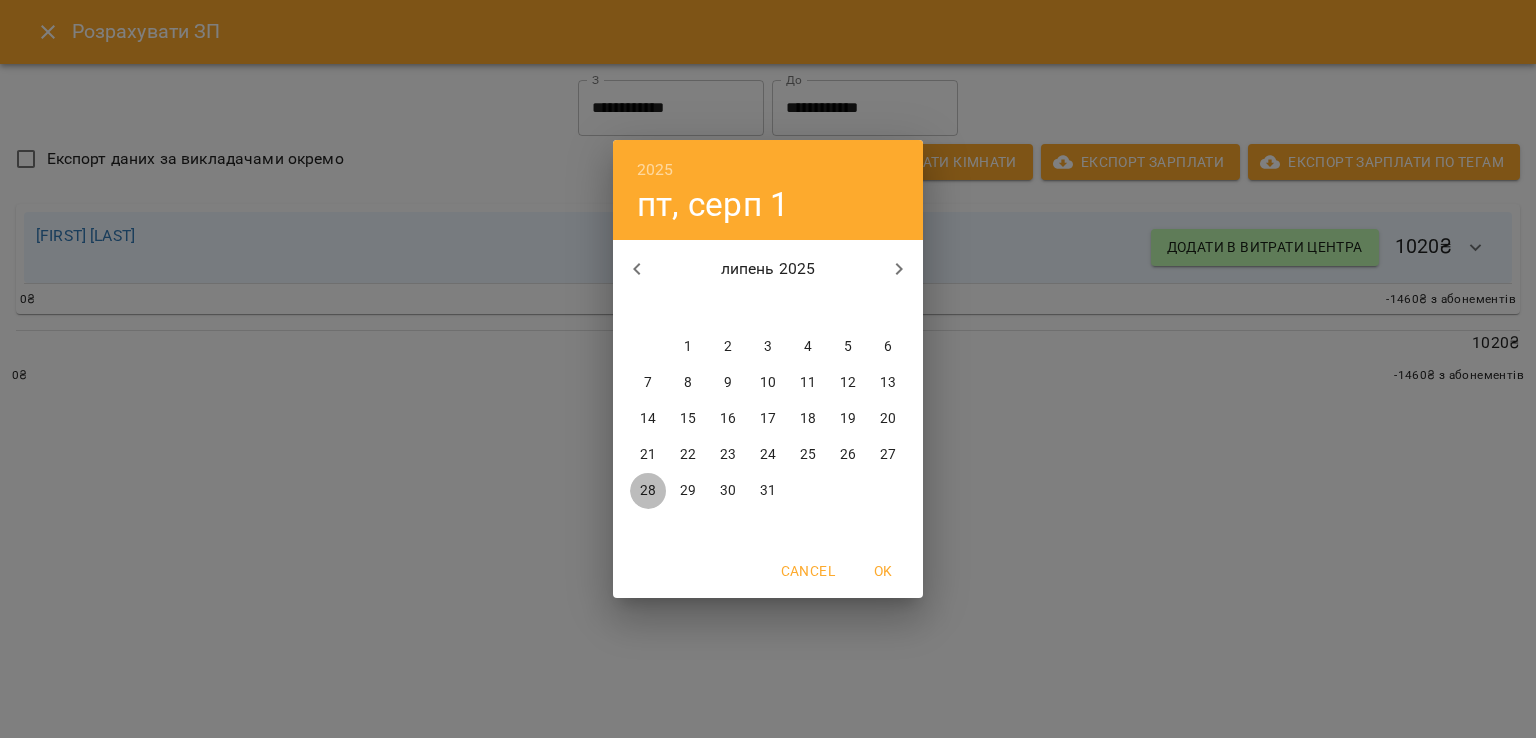 click on "28" at bounding box center (648, 491) 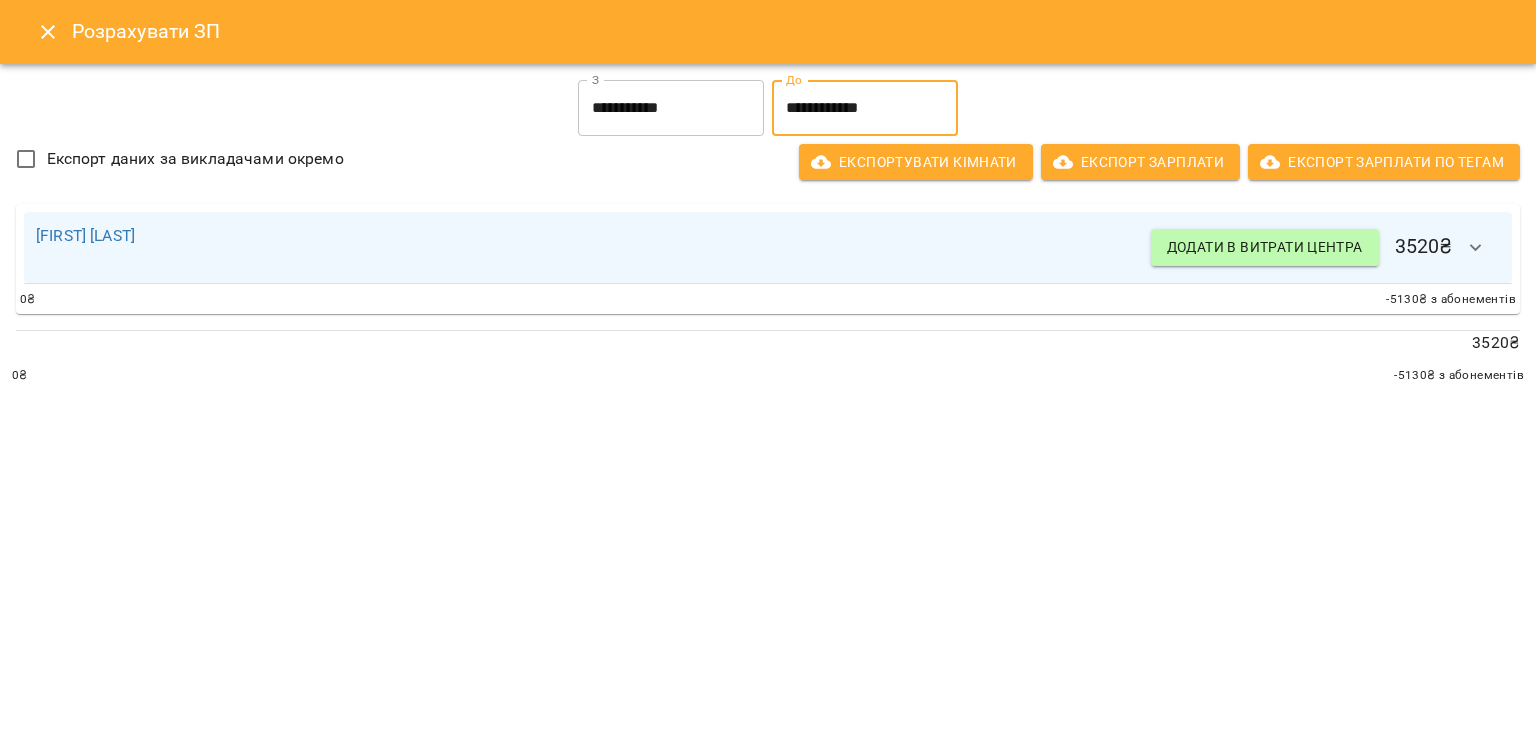 click on "**********" at bounding box center (865, 108) 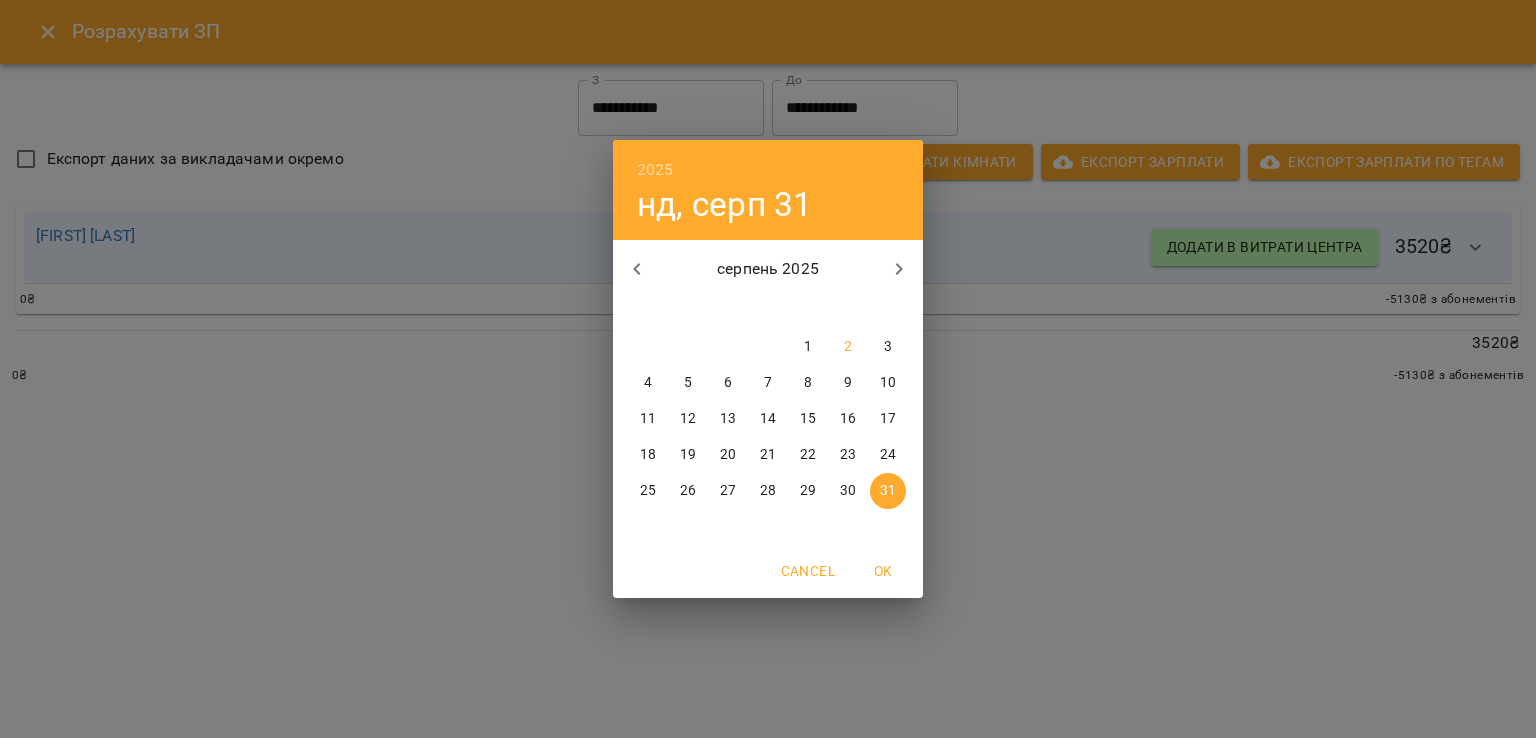 click on "3" at bounding box center [888, 347] 